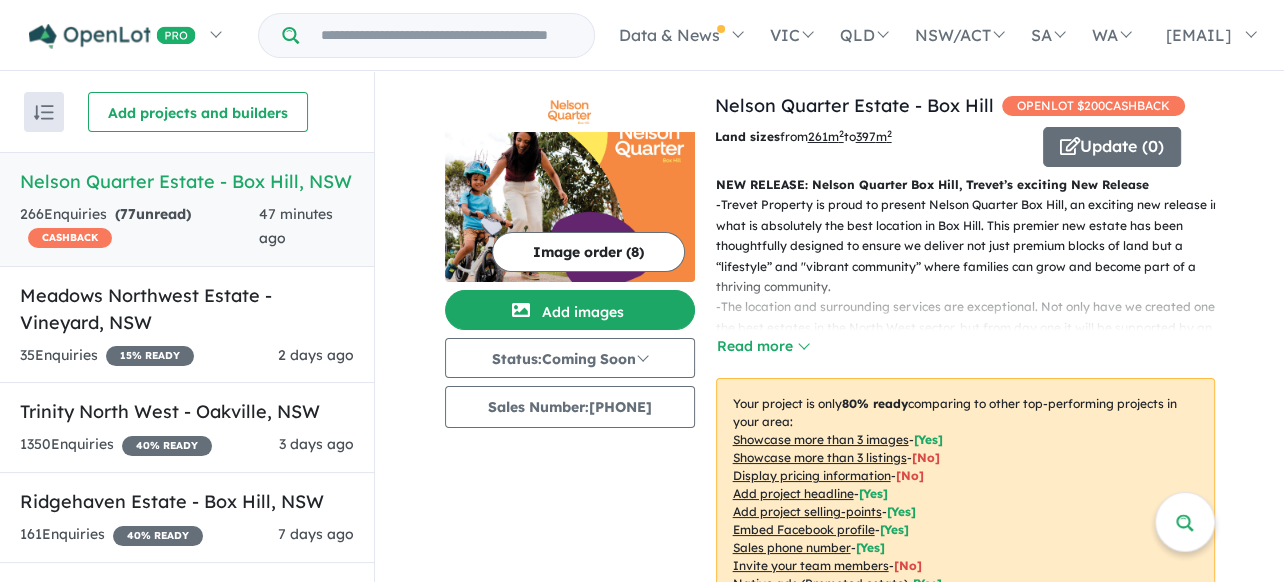 scroll, scrollTop: 0, scrollLeft: 0, axis: both 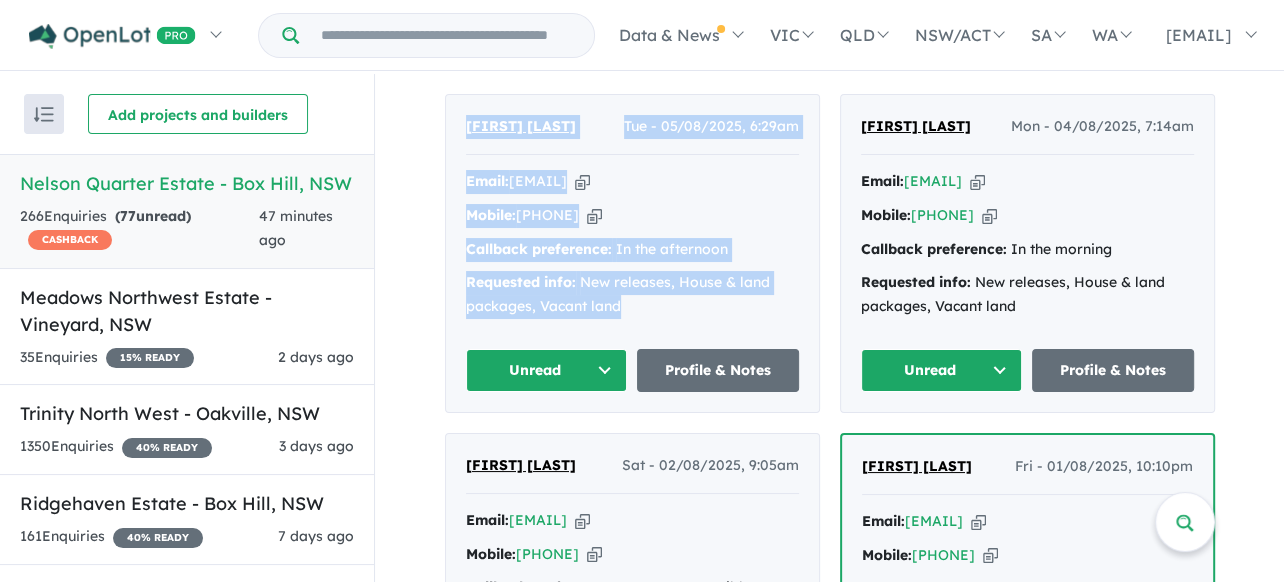 drag, startPoint x: 459, startPoint y: 132, endPoint x: 694, endPoint y: 330, distance: 307.29303 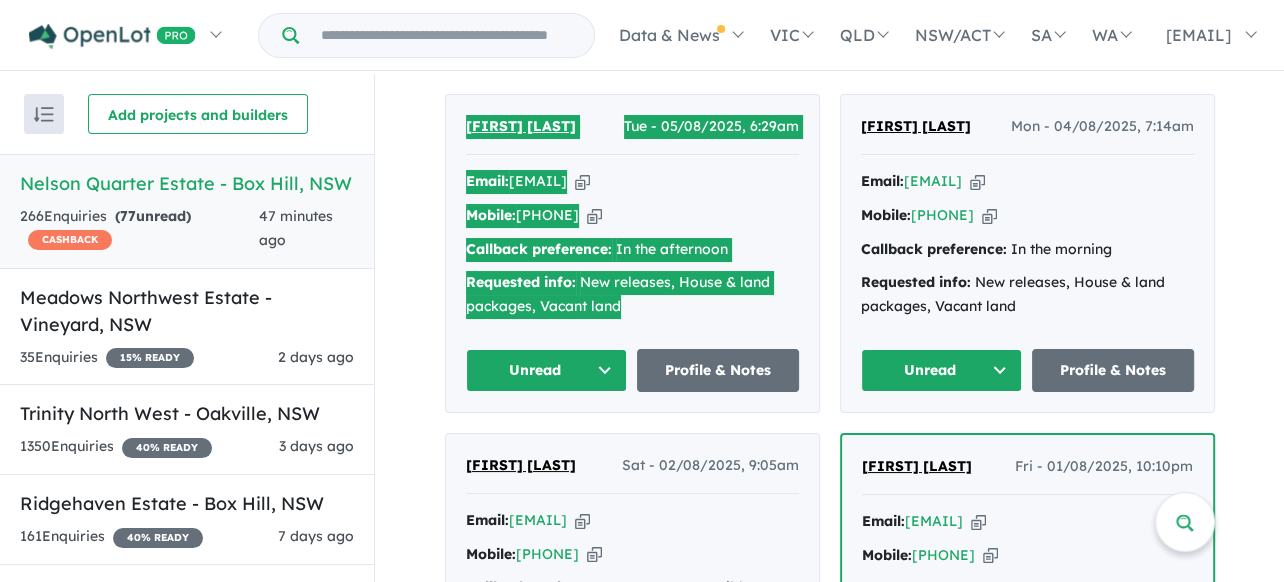 scroll, scrollTop: 1164, scrollLeft: 0, axis: vertical 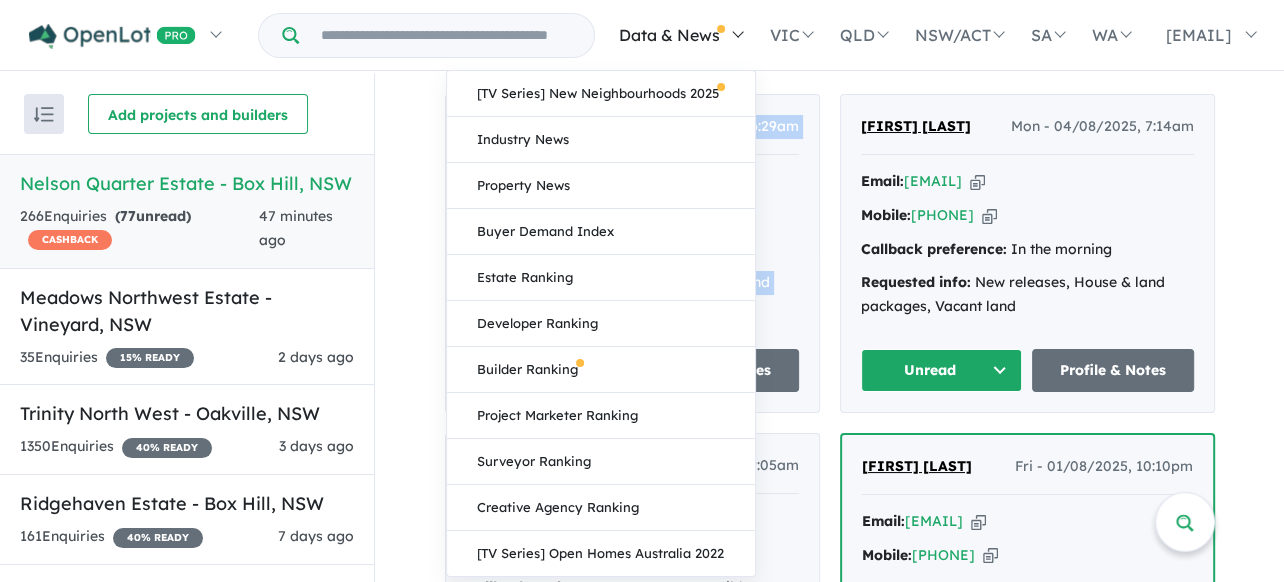 click on "Data & News" at bounding box center [679, 35] 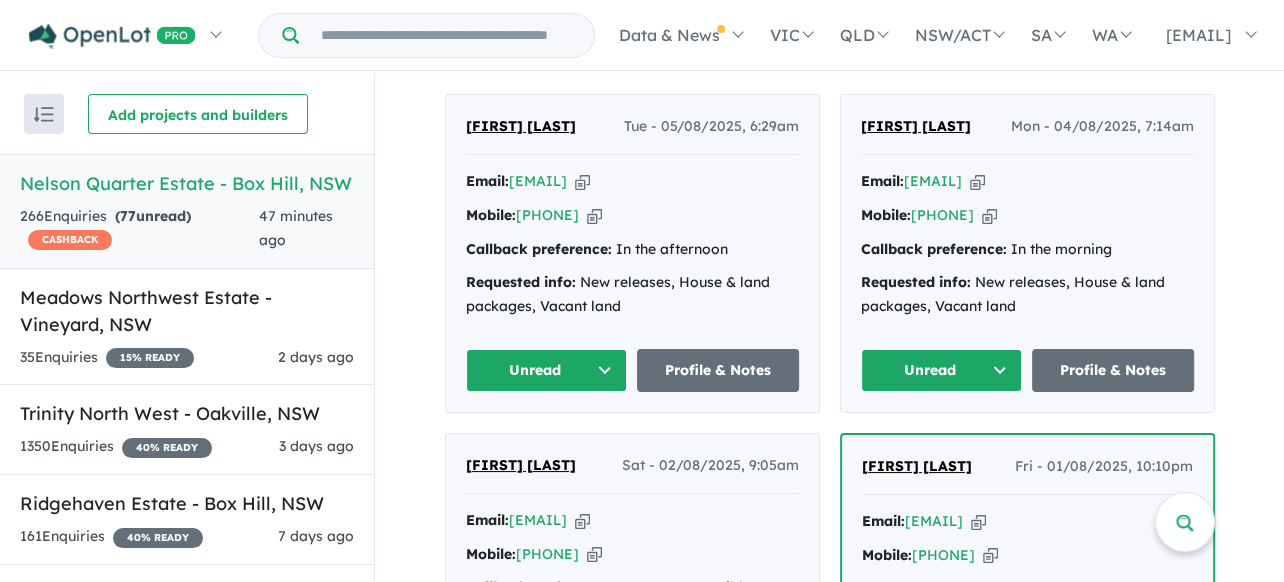 click on "Julian Baumbach Wed - 06/08/2025, 7:06am    Email:  julian.baumbach@live.com Copied! Mobile:  +61 424 296 610 Copied! Callback preference:   In the morning Requested info:   New releases, House & land packages   Unread Profile & Notes" at bounding box center [632, -86] 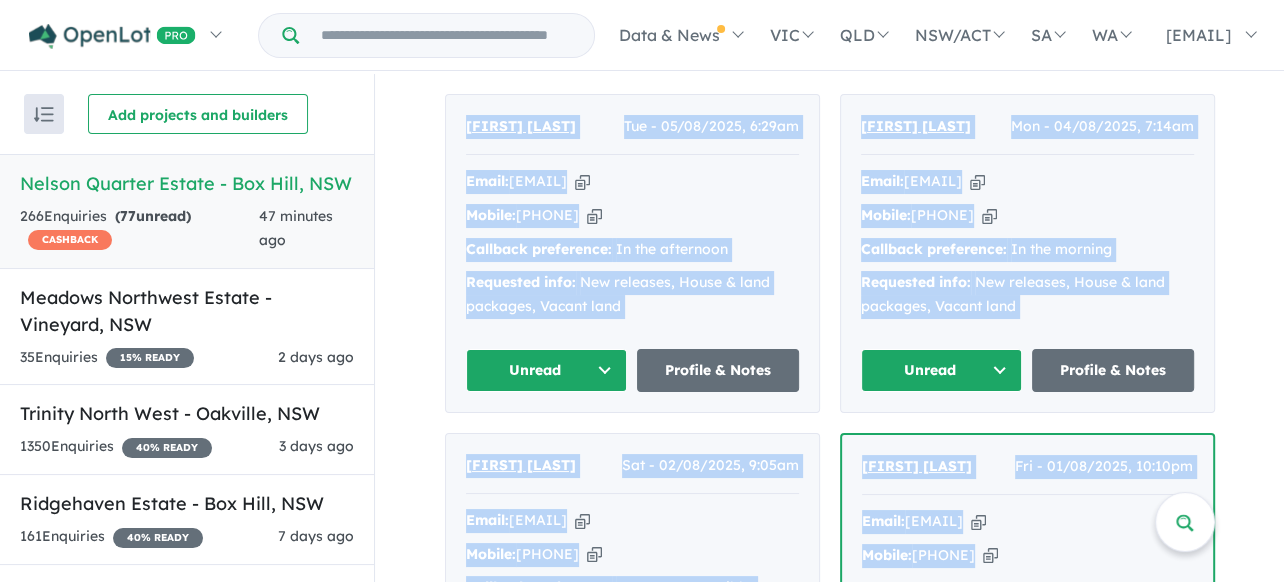 scroll, scrollTop: 1220, scrollLeft: 0, axis: vertical 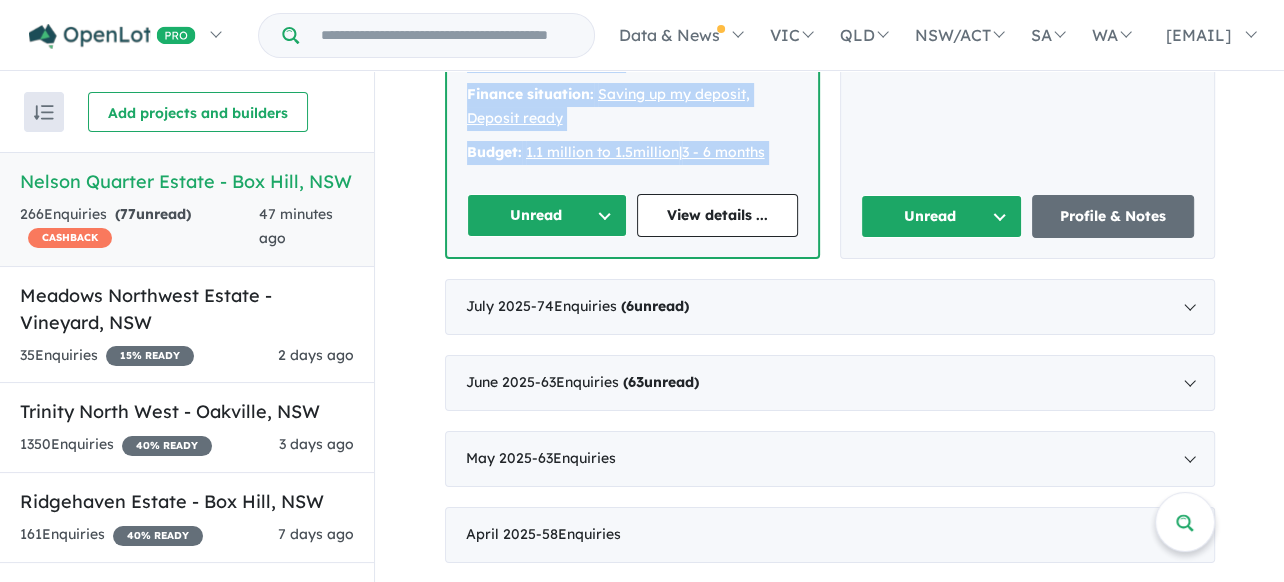 drag, startPoint x: 454, startPoint y: 133, endPoint x: 857, endPoint y: 222, distance: 412.71054 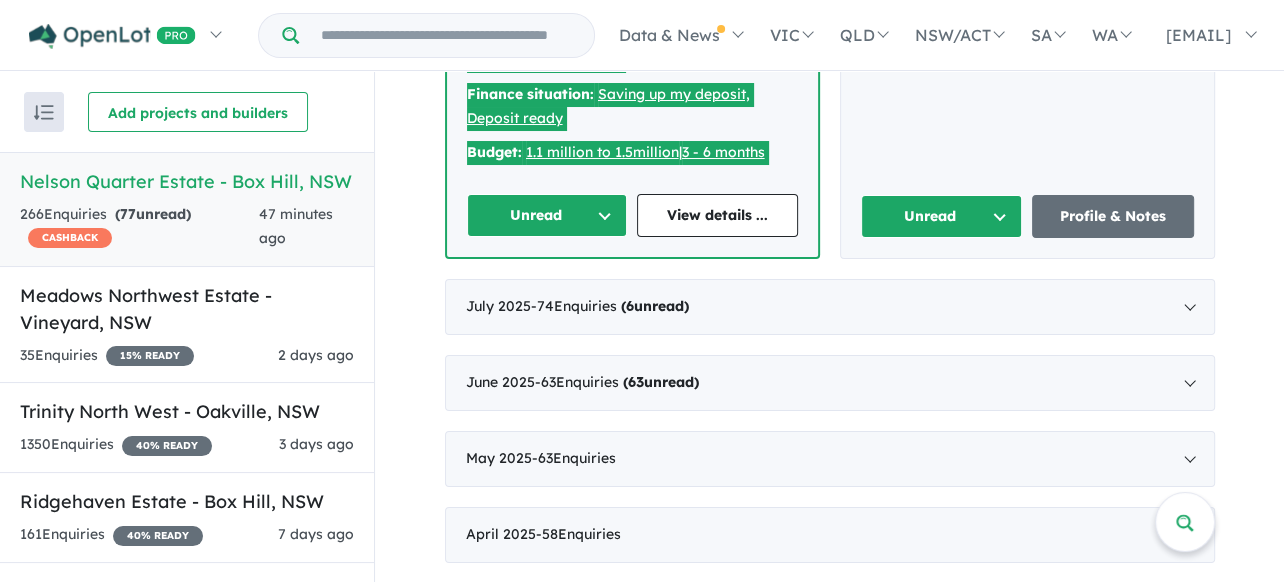 scroll, scrollTop: 2164, scrollLeft: 0, axis: vertical 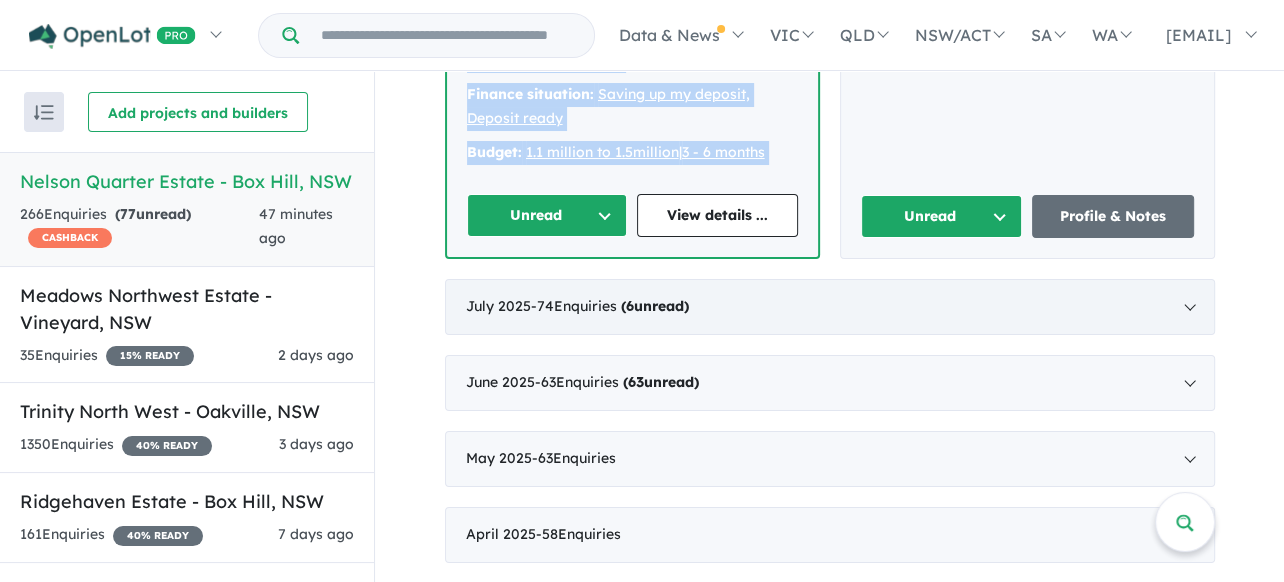click on "-  74  Enquir ies   ( 6  unread)" at bounding box center [610, 306] 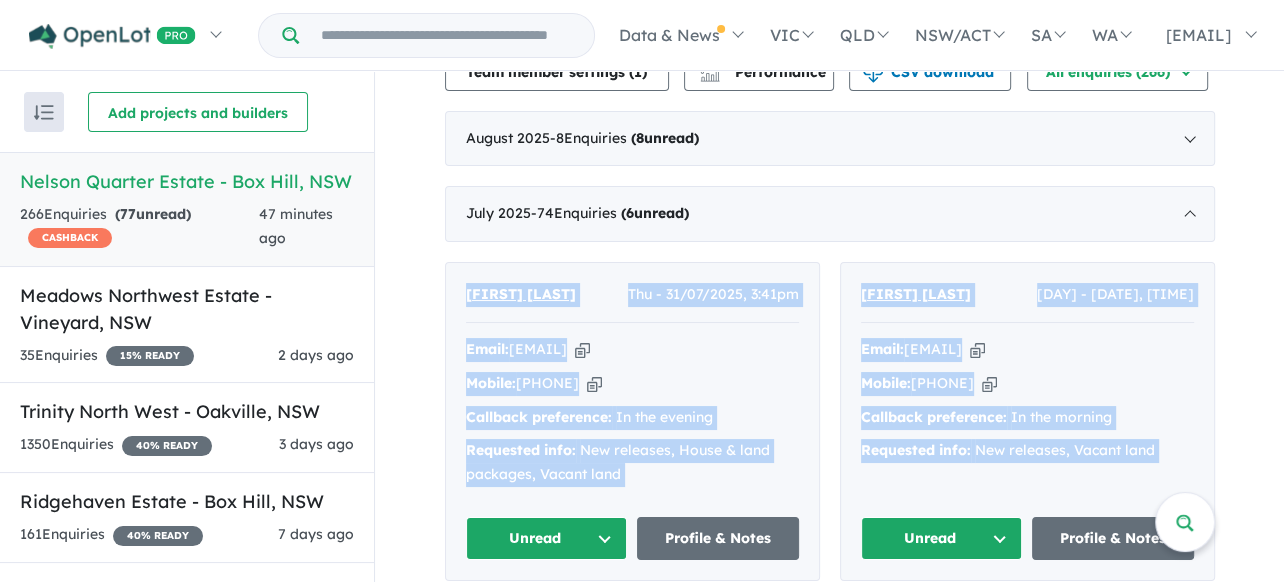 scroll, scrollTop: 820, scrollLeft: 0, axis: vertical 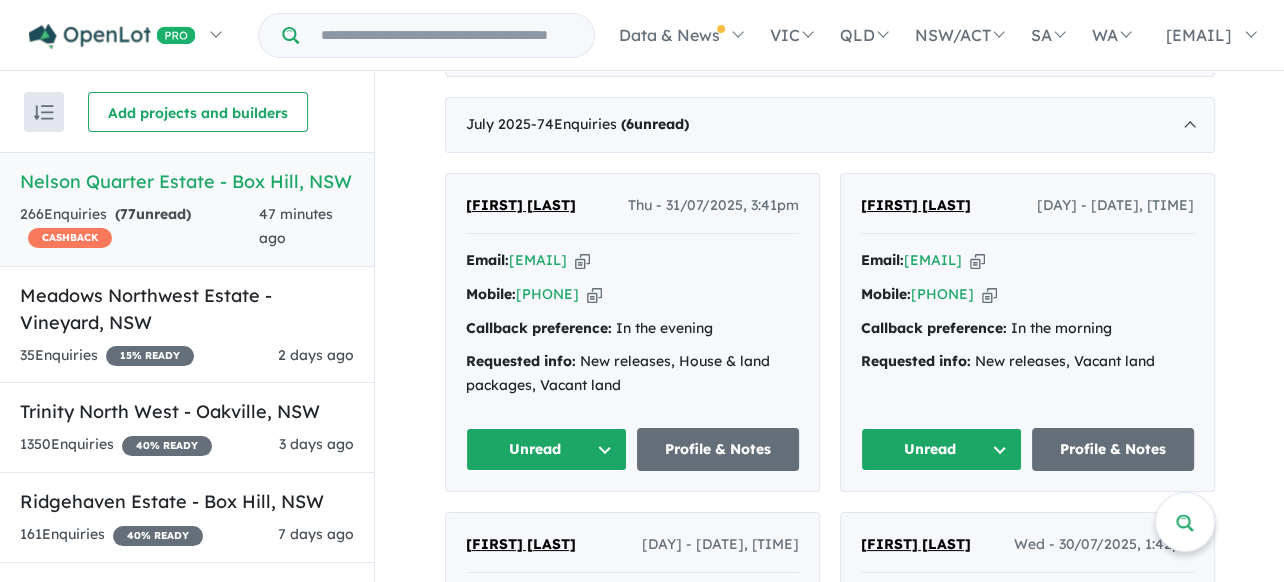 click on "August 2025  -  8  Enquir ies   ( 8  unread) Julian Baumbach Wed - 06/08/2025, 7:06am    Email:  julian.baumbach@live.com Copied! Mobile:  +61 424 296 610 Copied! Callback preference:   In the morning Requested info:   New releases, House & land packages   Unread Profile & Notes    Ramy Mohamed Tue - 05/08/2025, 9:05pm    Email:  ramy.moh@gmail.com Copied! Mobile:  +61 431 924 252 Copied! Callback preference:   In the morning Requested info:   Info pack, Vacant land   Unread Profile & Notes    Pimpaka Boonrat Tue - 05/08/2025, 6:29am    Email:  pimpakaboonrat@hotmail.com Copied! Mobile:  +61 447 535 135 Copied! Callback preference:   In the afternoon Requested info:   New releases, House & land packages, Vacant land   Unread Profile & Notes    Reagan Pillay Mon - 04/08/2025, 7:14am    Email:  reagspillay@hotmail.com Copied! Mobile:  +61 474 219 773 Copied! Callback preference:   In the morning Requested info:   New releases, House & land packages, Vacant land   Unread Profile & Notes    Jhansi Giramoni" at bounding box center (830, 7255) 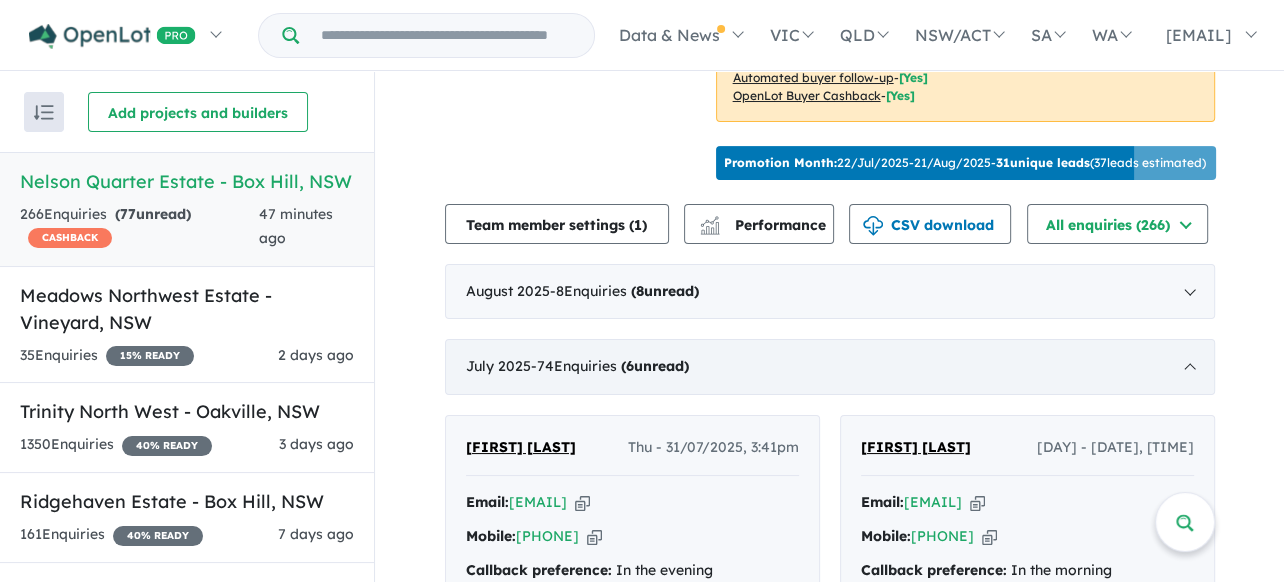 scroll, scrollTop: 620, scrollLeft: 0, axis: vertical 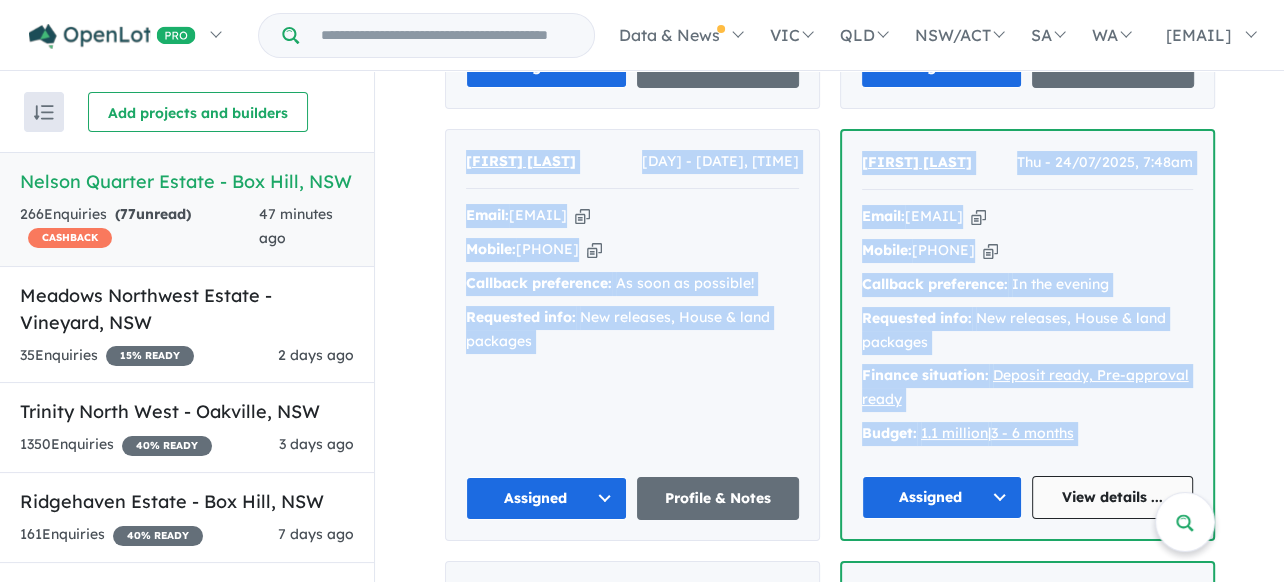 drag, startPoint x: 458, startPoint y: 400, endPoint x: 1087, endPoint y: 517, distance: 639.789 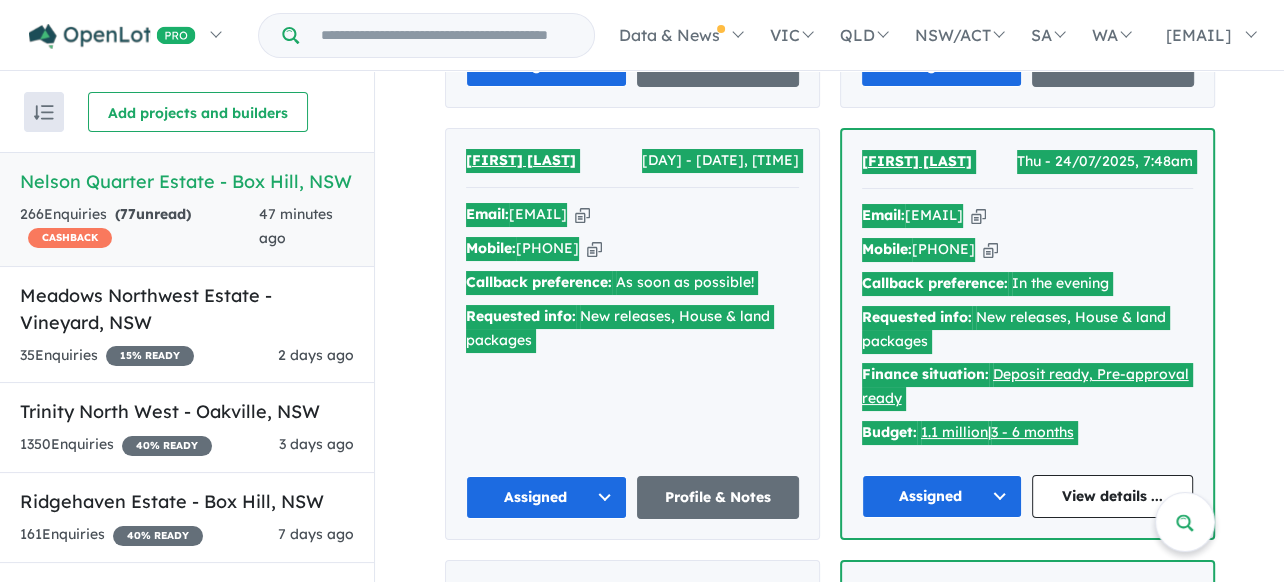scroll, scrollTop: 4052, scrollLeft: 0, axis: vertical 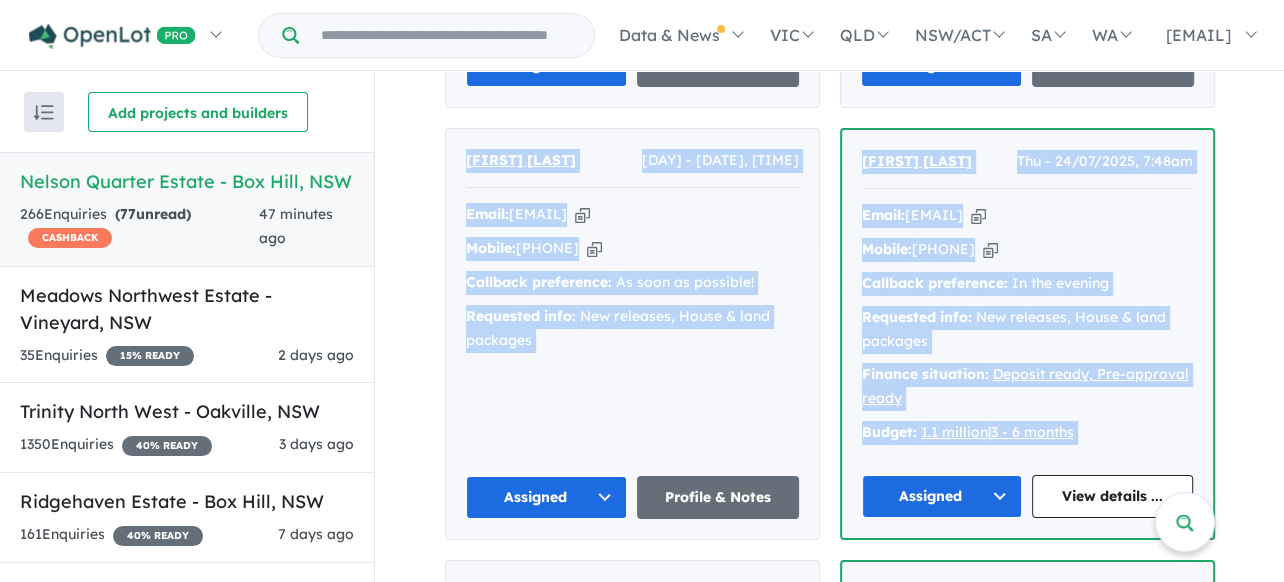 click on "Callback preference:   As soon as possible!" at bounding box center (632, 283) 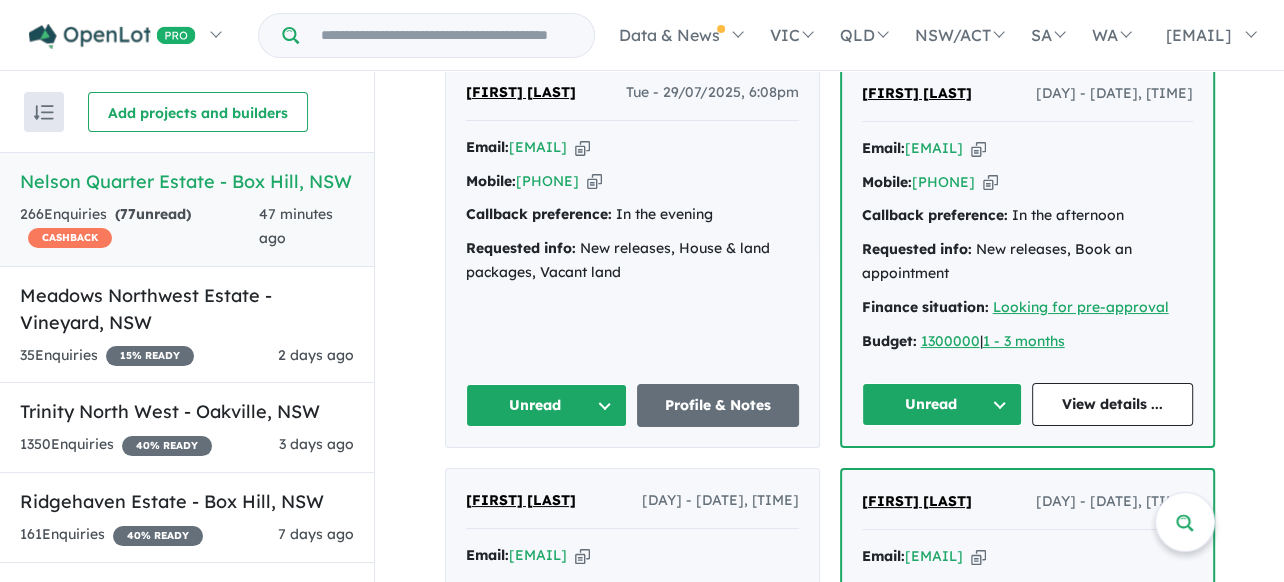 scroll, scrollTop: 1700, scrollLeft: 0, axis: vertical 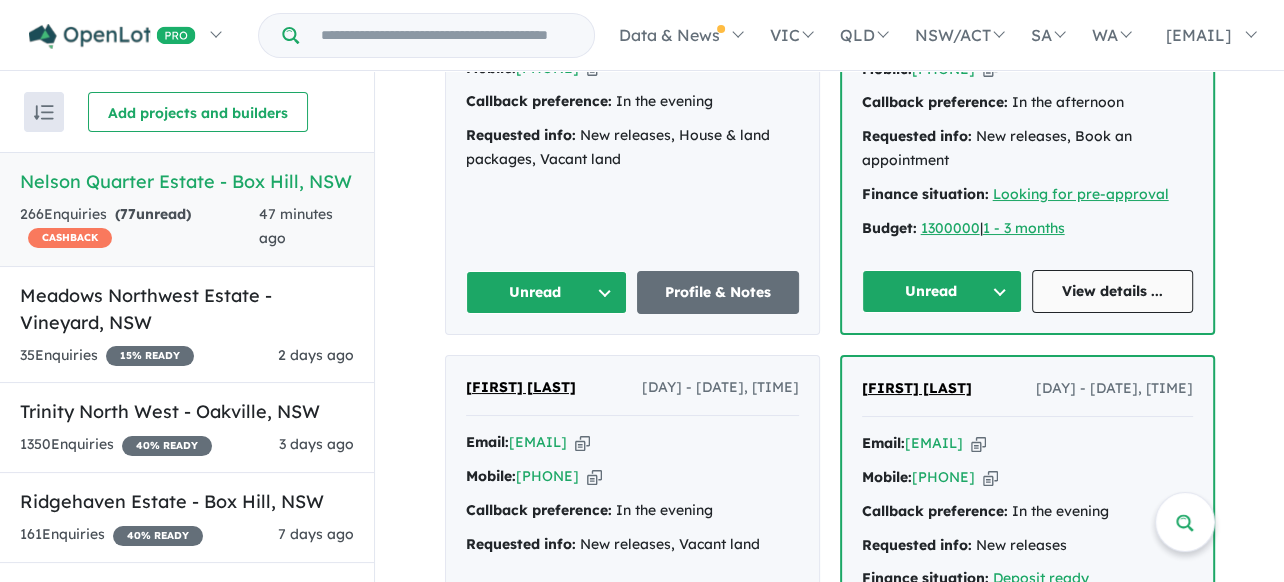 click on "View details ..." at bounding box center [1112, 291] 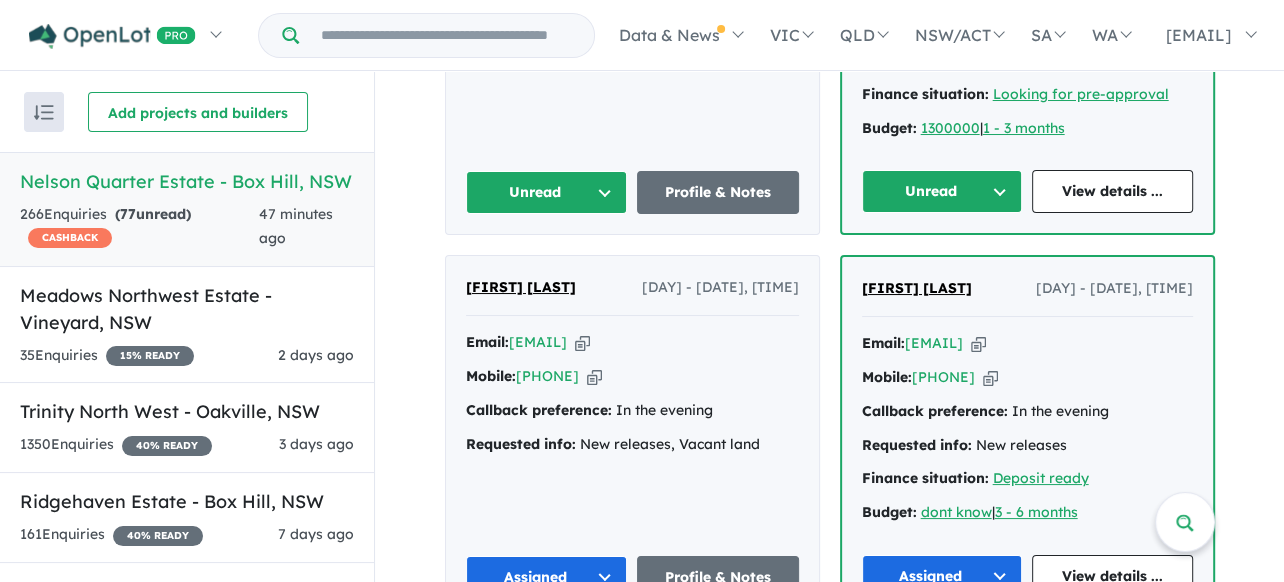 scroll, scrollTop: 1900, scrollLeft: 0, axis: vertical 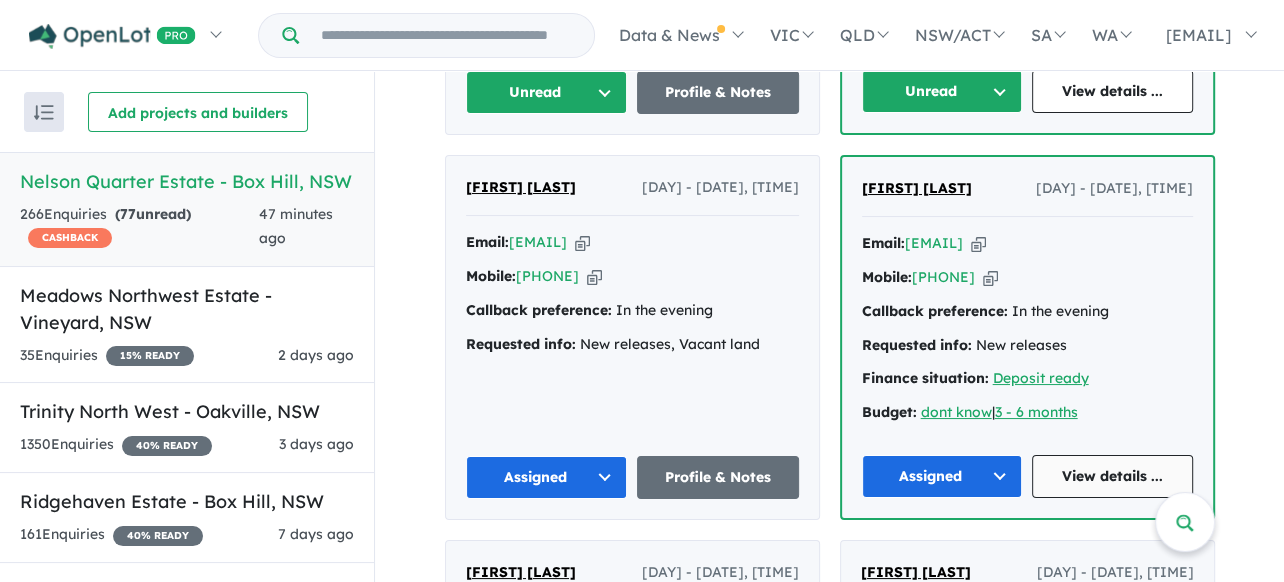 click on "View details ..." at bounding box center [1112, 476] 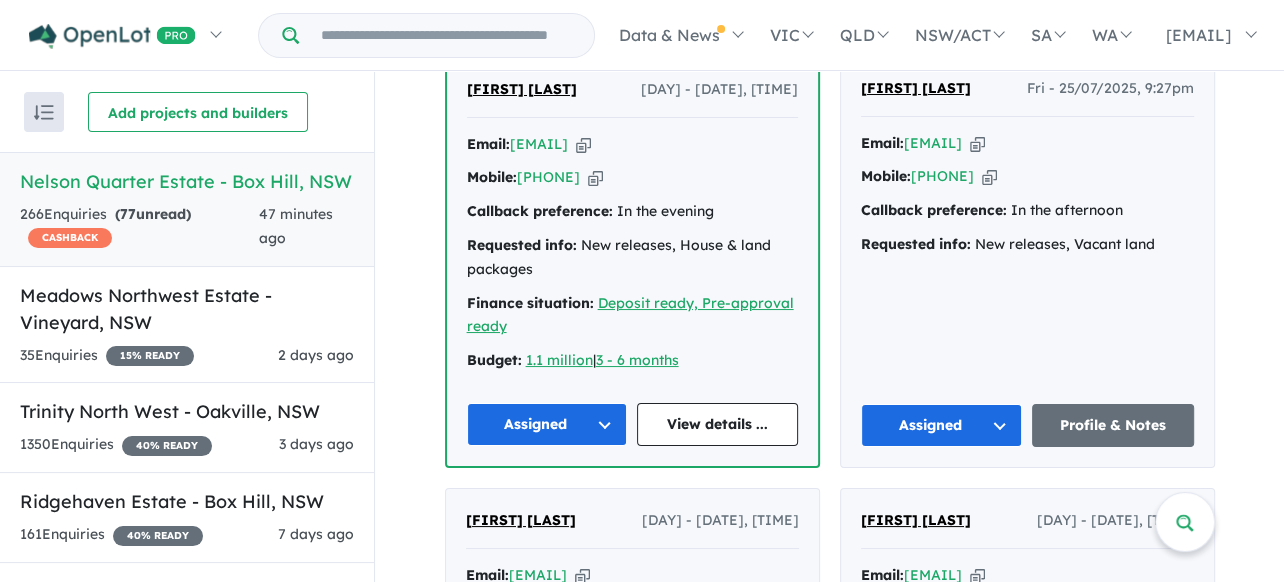 scroll, scrollTop: 2700, scrollLeft: 0, axis: vertical 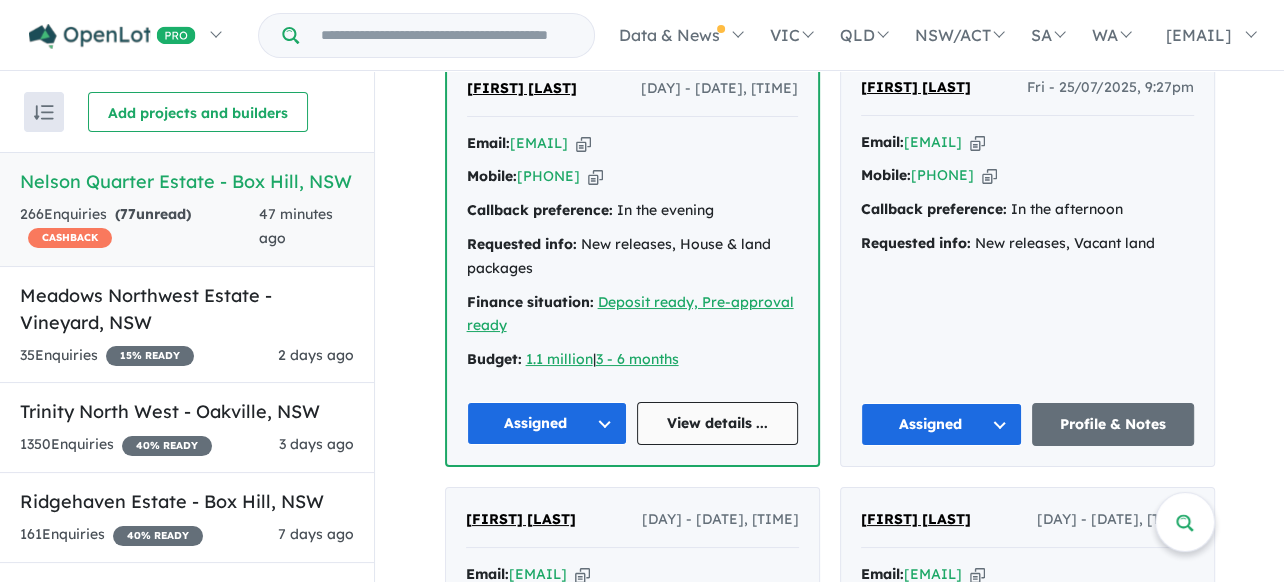 click on "View details ..." at bounding box center (717, 423) 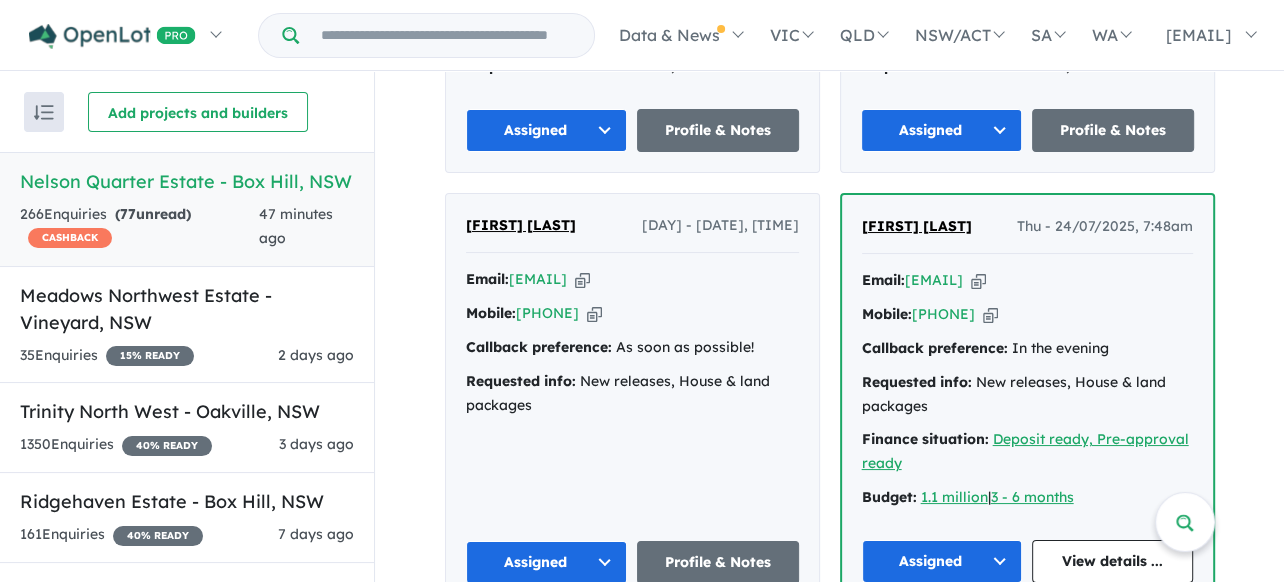 scroll, scrollTop: 4100, scrollLeft: 0, axis: vertical 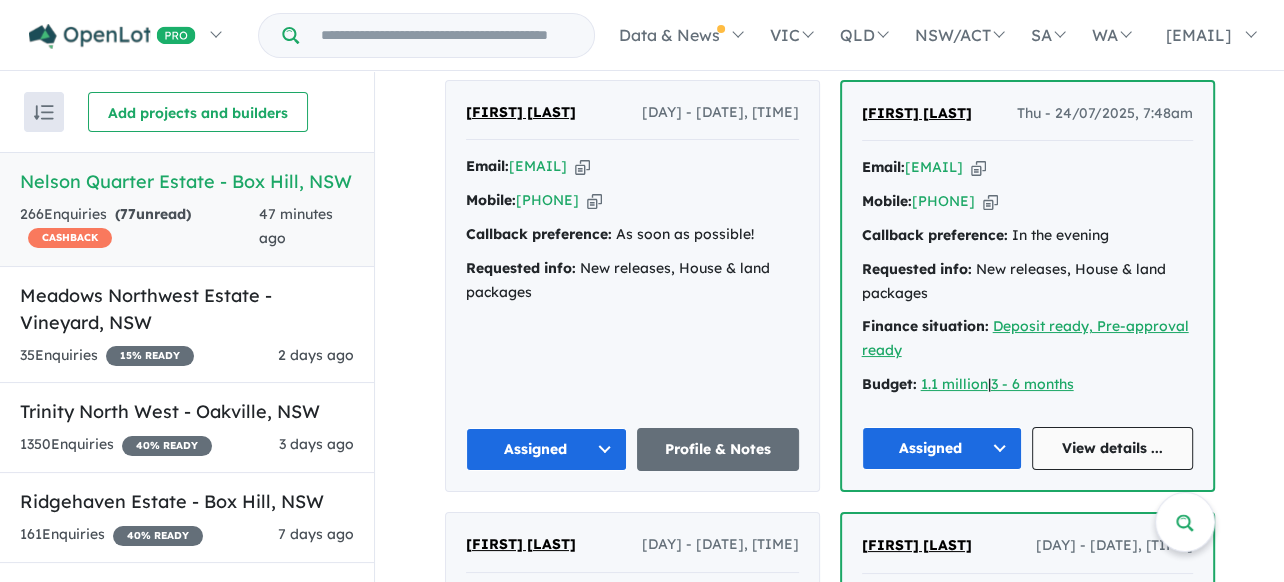 click on "View details ..." at bounding box center [1112, 448] 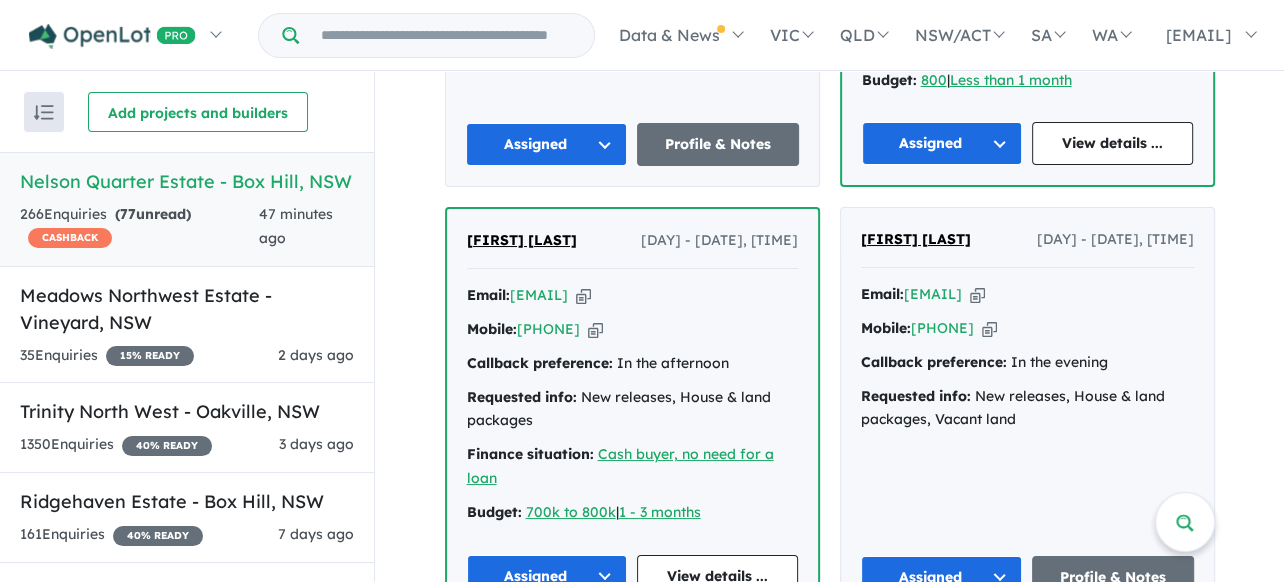 scroll, scrollTop: 4900, scrollLeft: 0, axis: vertical 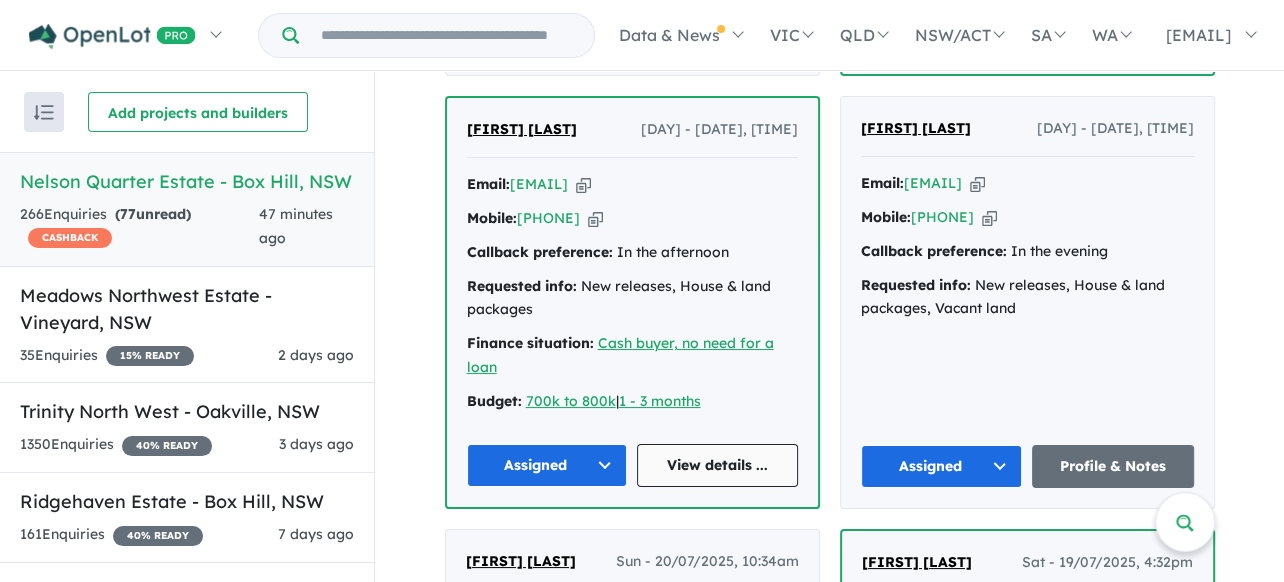 click on "View details ..." at bounding box center [717, 465] 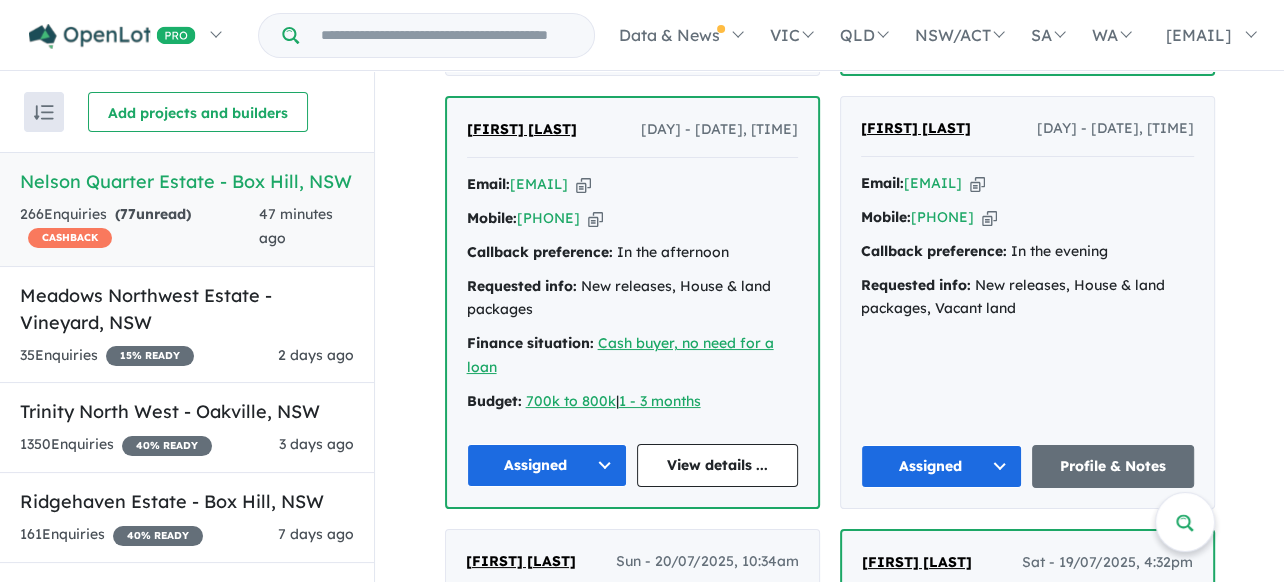 scroll, scrollTop: 5300, scrollLeft: 0, axis: vertical 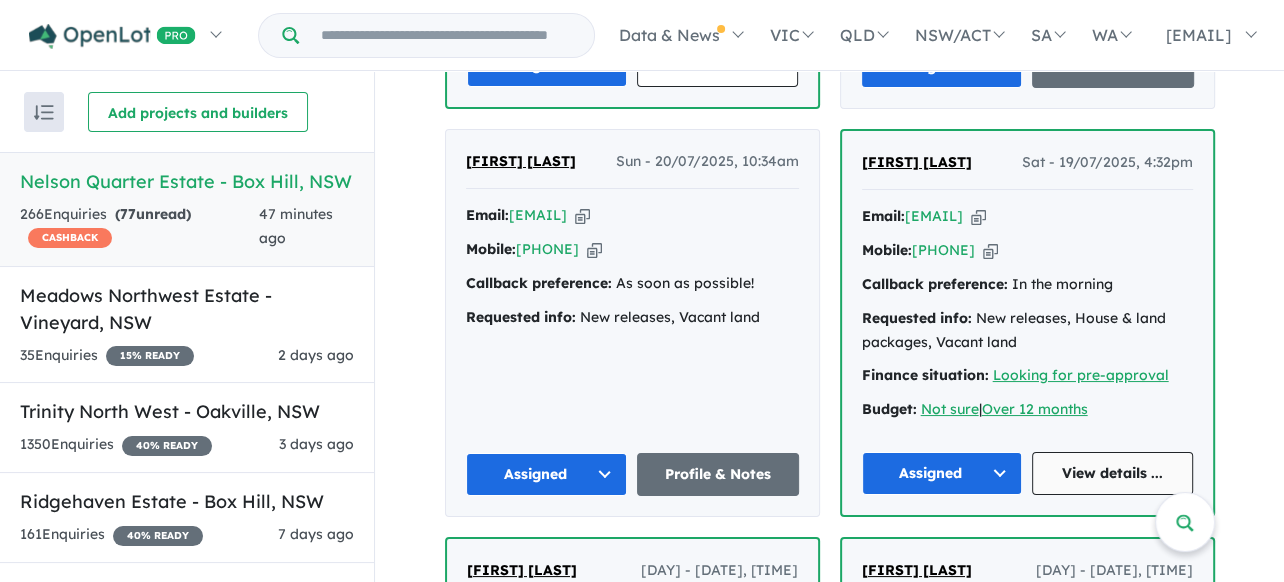click on "View details ..." at bounding box center (1112, 473) 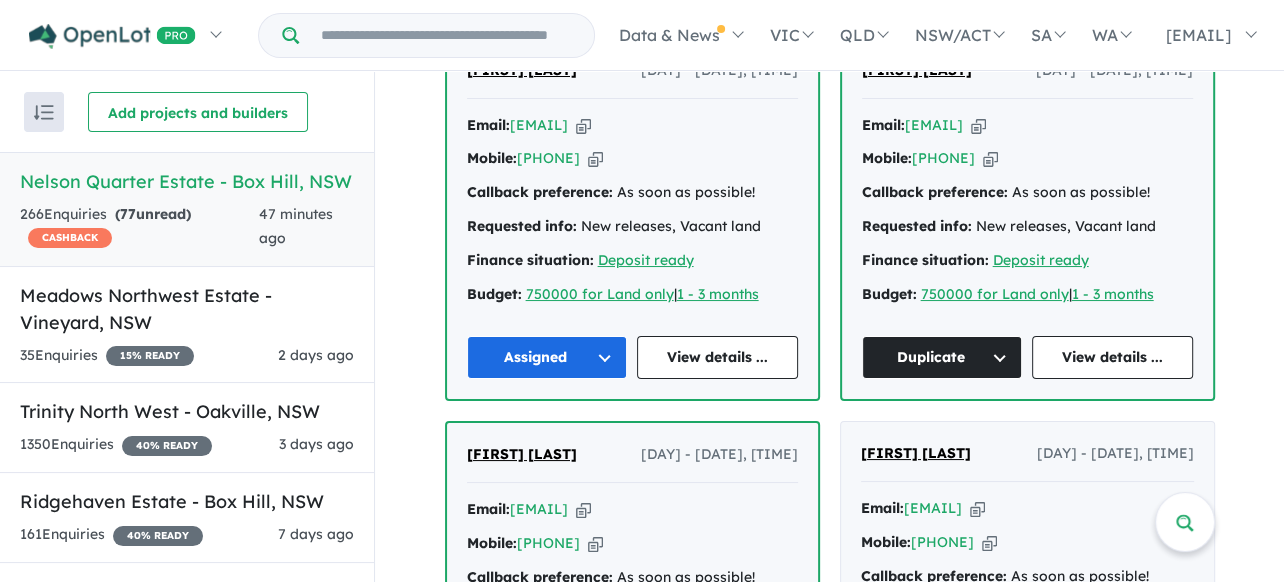 scroll, scrollTop: 5700, scrollLeft: 0, axis: vertical 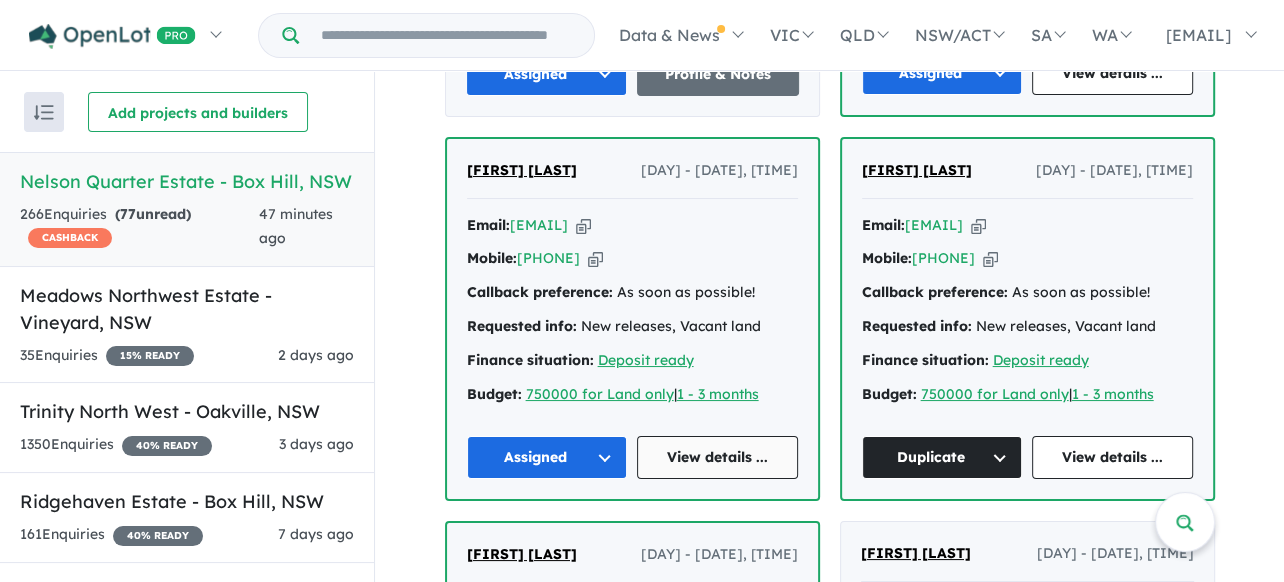 click on "View details ..." at bounding box center [717, 457] 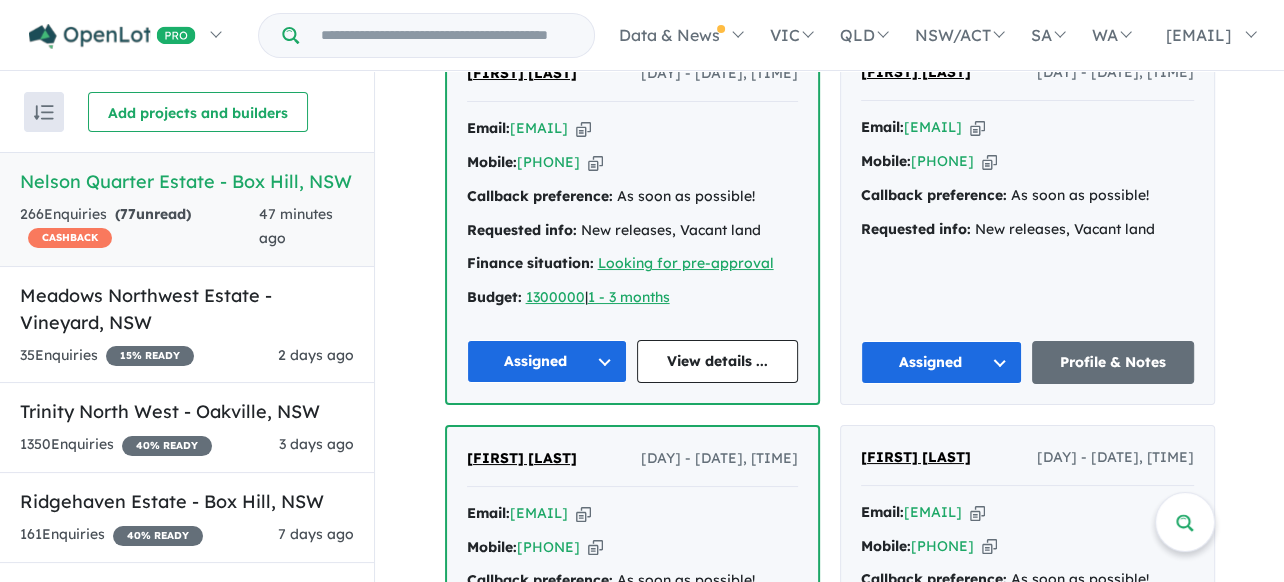 scroll, scrollTop: 6200, scrollLeft: 0, axis: vertical 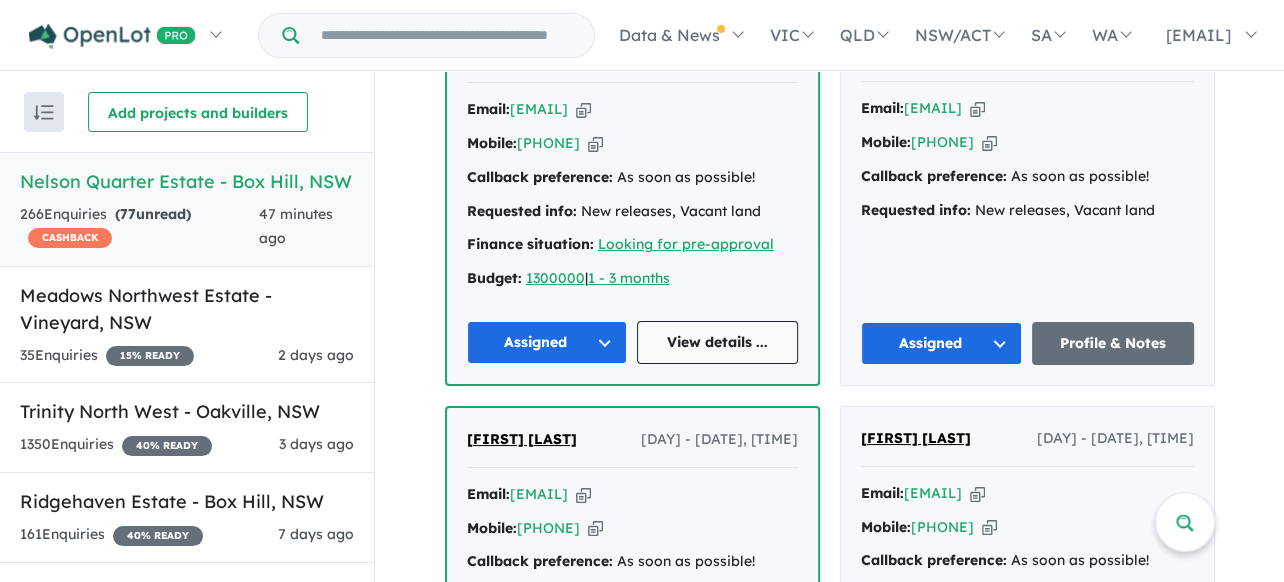 click on "View details ..." at bounding box center (717, 342) 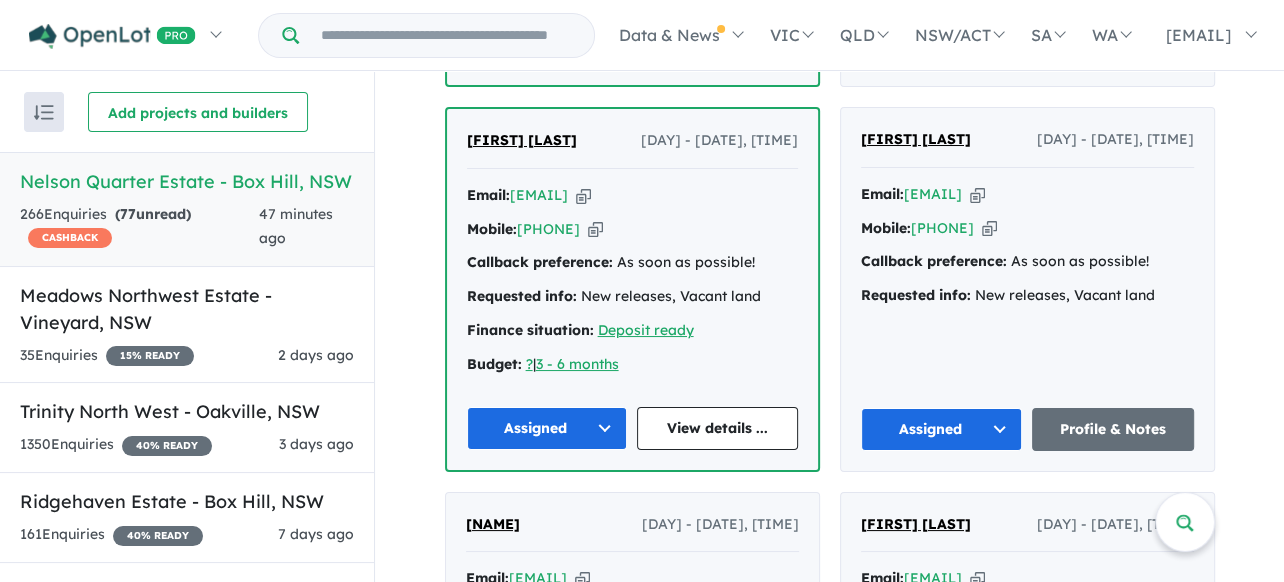 scroll, scrollTop: 6500, scrollLeft: 0, axis: vertical 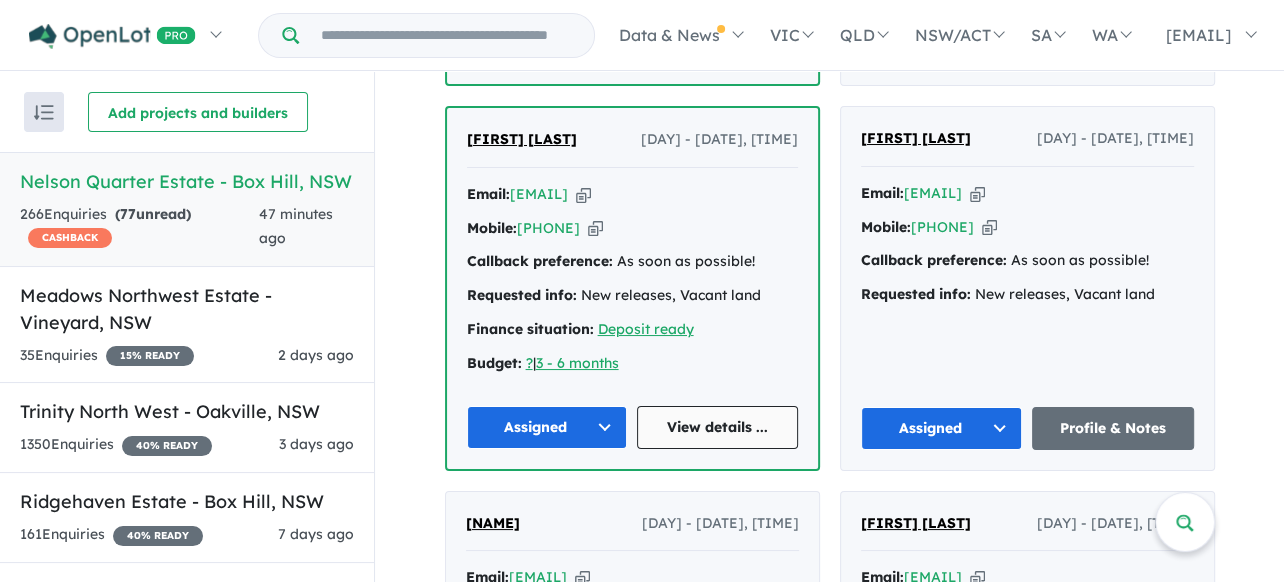click on "View details ..." at bounding box center (717, 427) 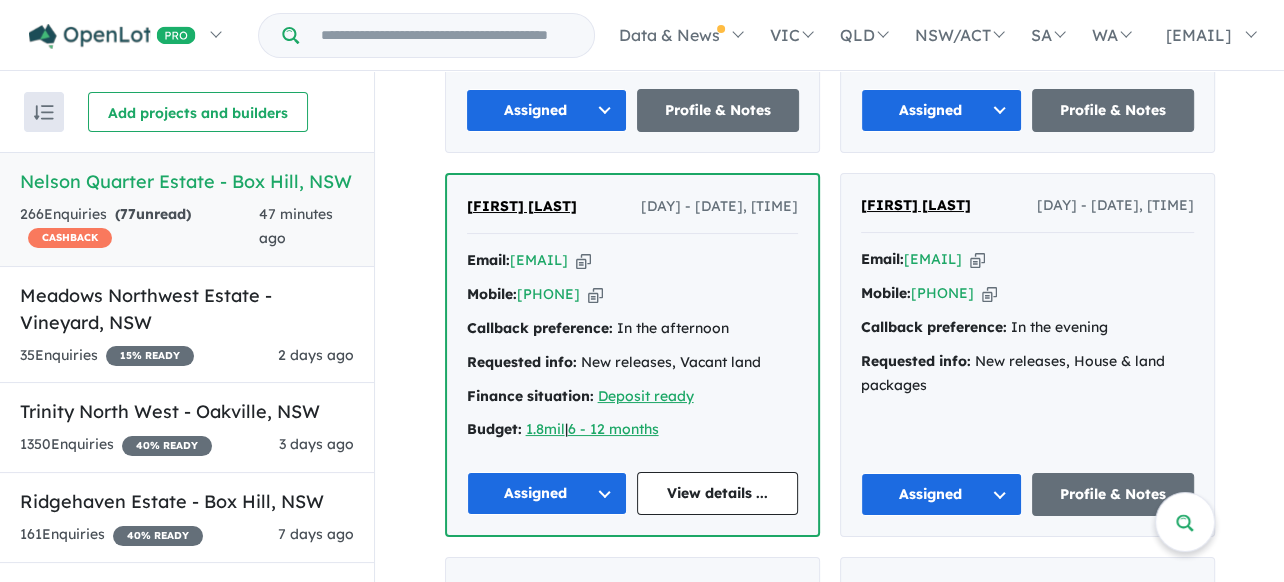 scroll, scrollTop: 7200, scrollLeft: 0, axis: vertical 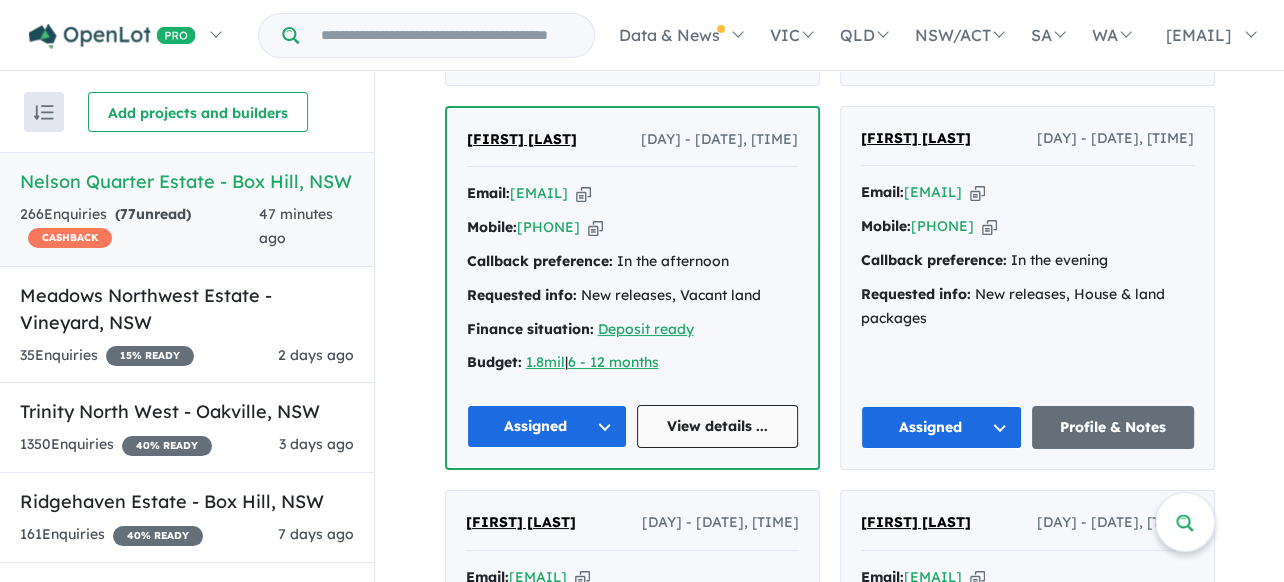 click on "View details ..." at bounding box center [717, 426] 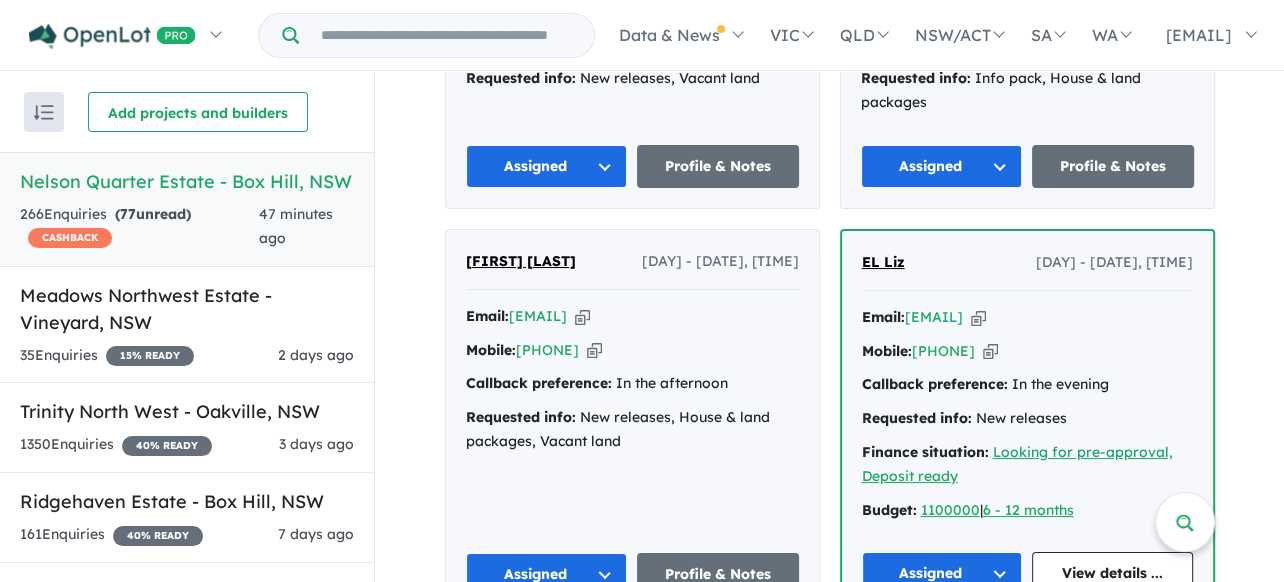 scroll, scrollTop: 8000, scrollLeft: 0, axis: vertical 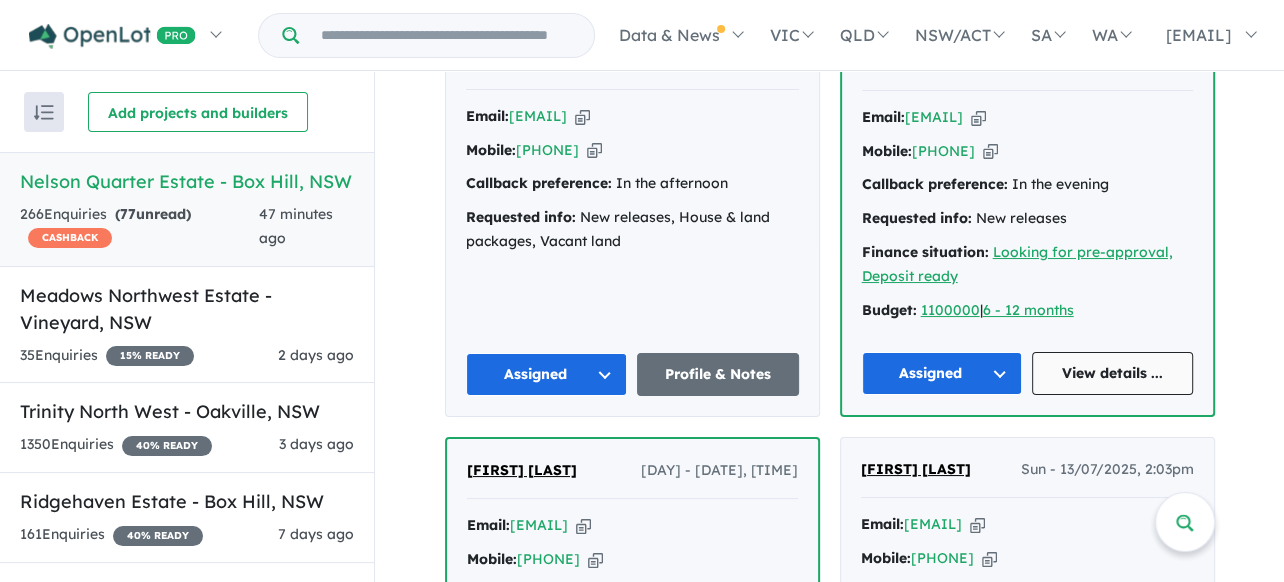 click on "View details ..." at bounding box center (1112, 373) 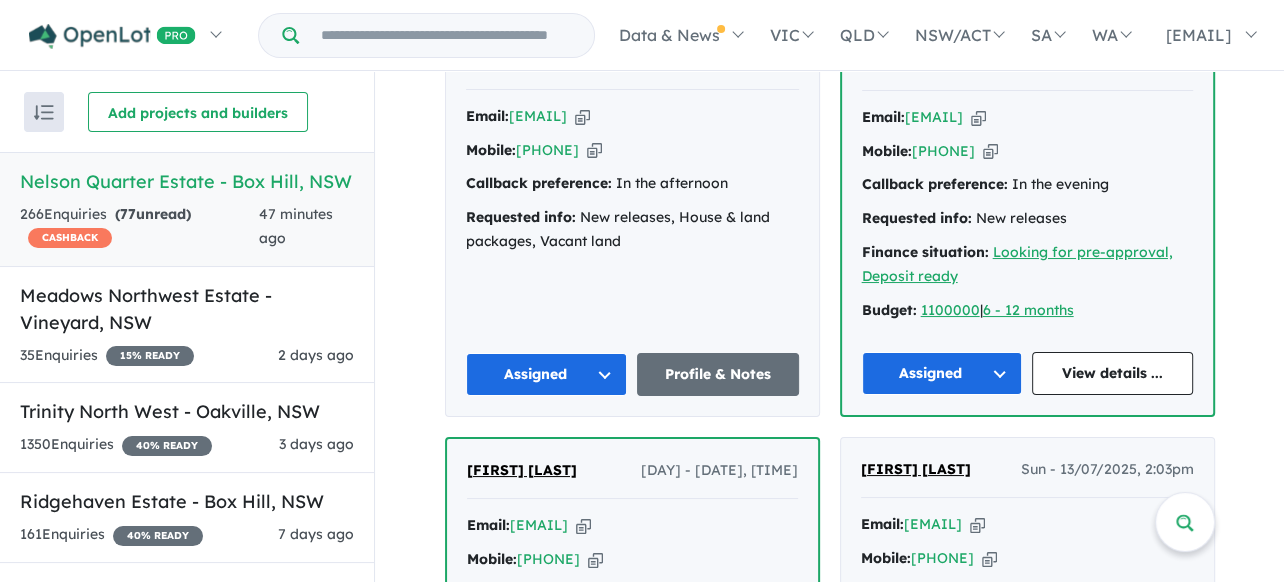 scroll, scrollTop: 8400, scrollLeft: 0, axis: vertical 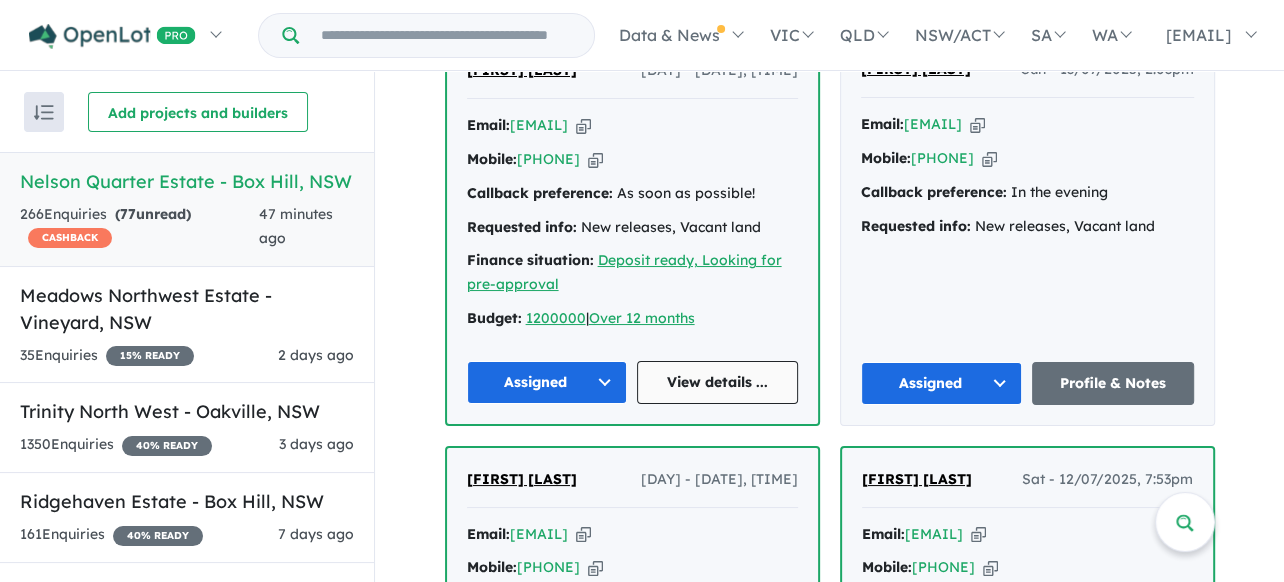 click on "View details ..." at bounding box center [717, 382] 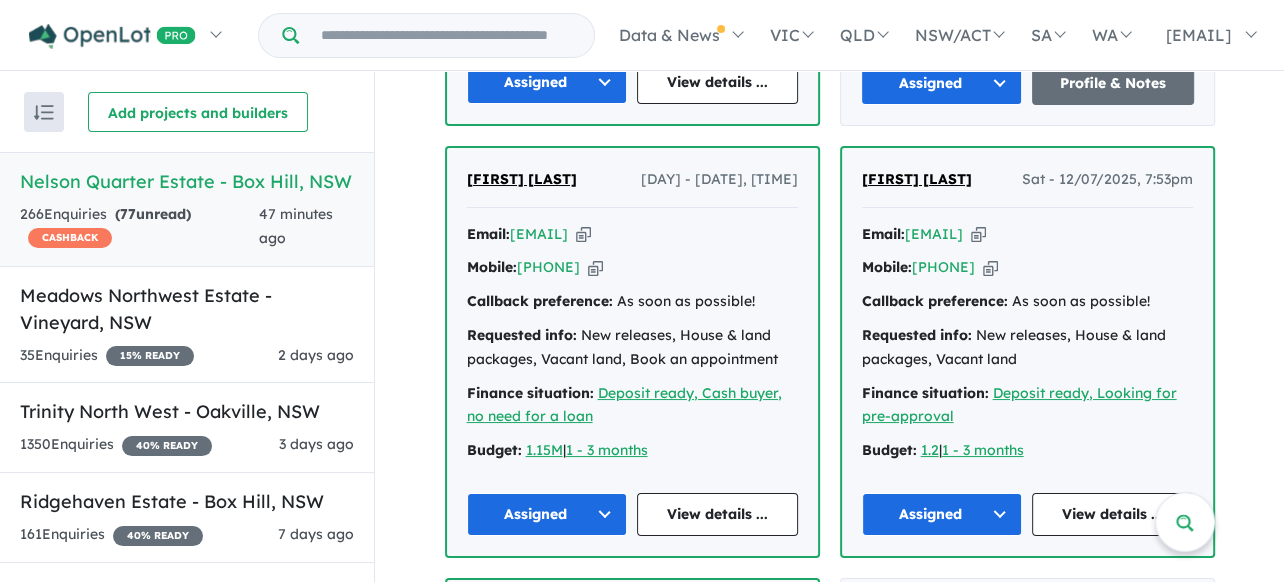 scroll, scrollTop: 8800, scrollLeft: 0, axis: vertical 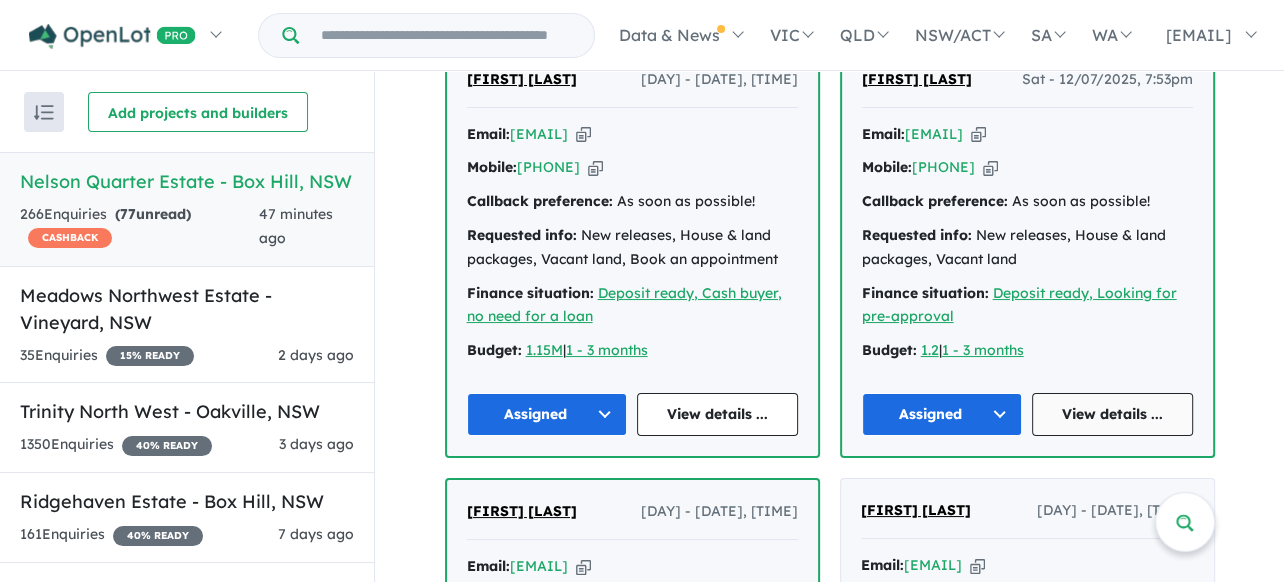 click on "View details ..." at bounding box center (1112, 414) 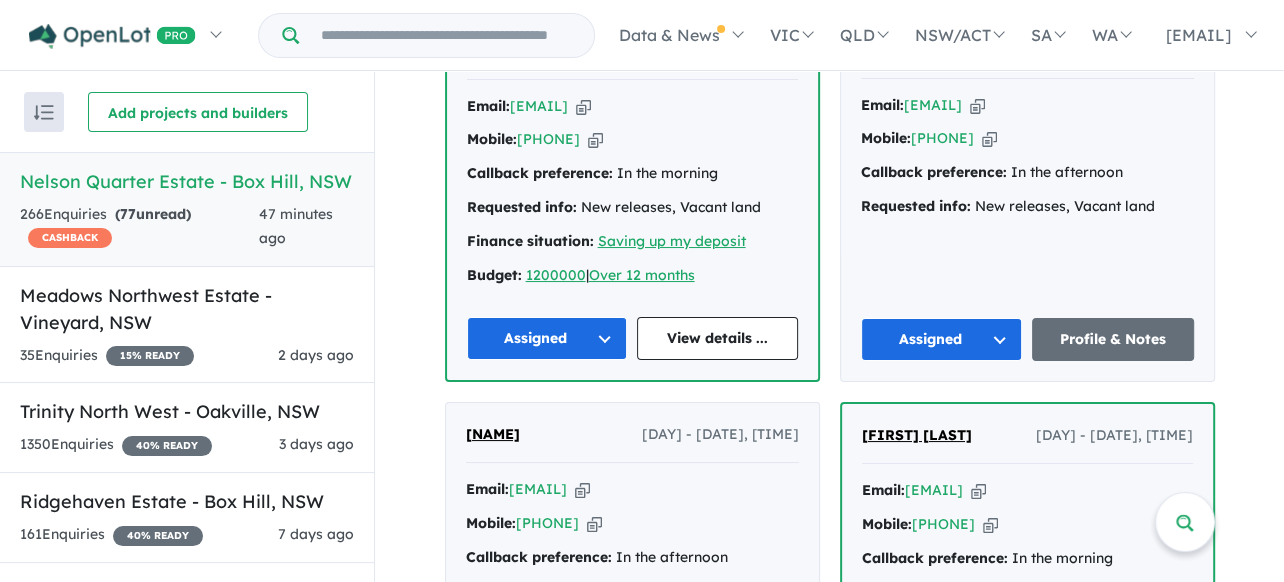 scroll, scrollTop: 9300, scrollLeft: 0, axis: vertical 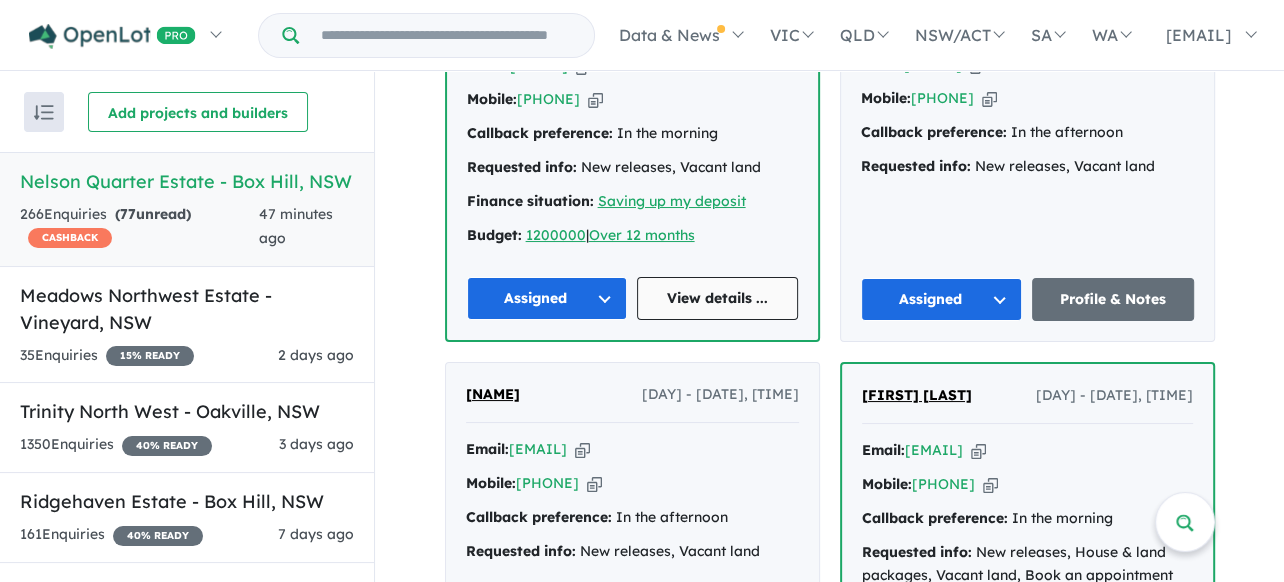 click on "View details ..." at bounding box center [717, 298] 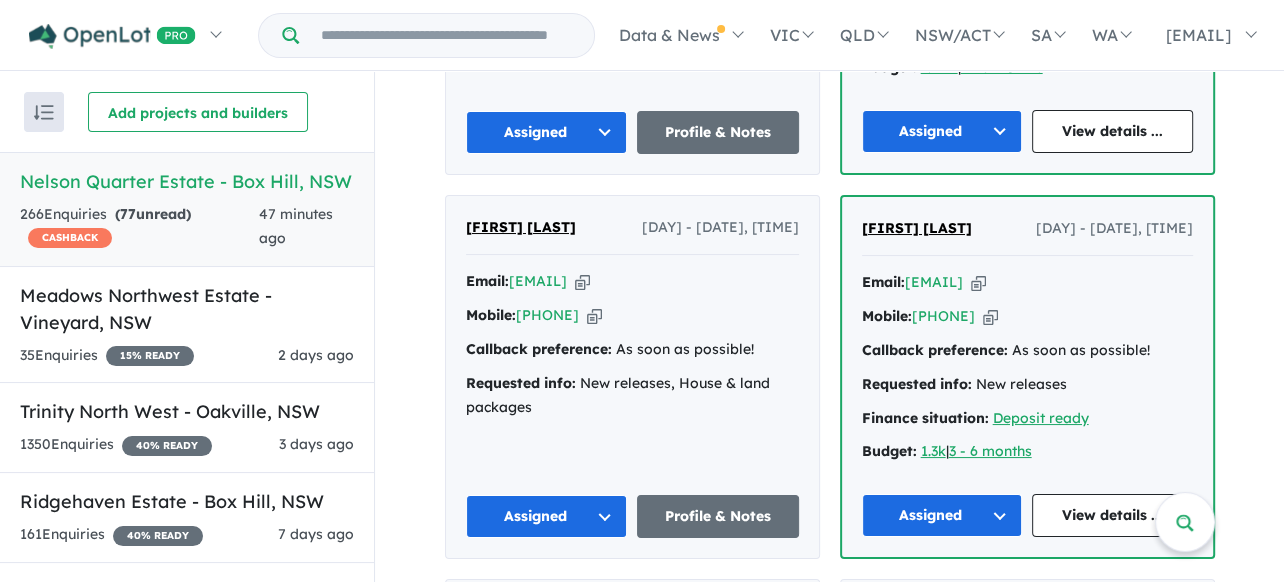 scroll, scrollTop: 10000, scrollLeft: 0, axis: vertical 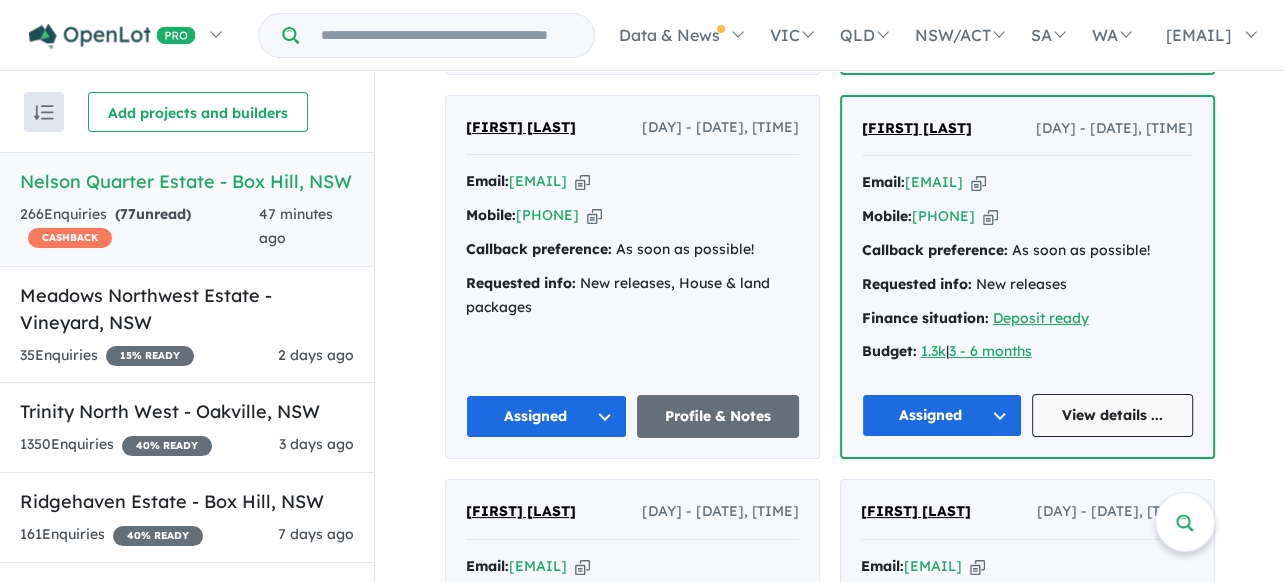 click on "View details ..." at bounding box center (1112, 415) 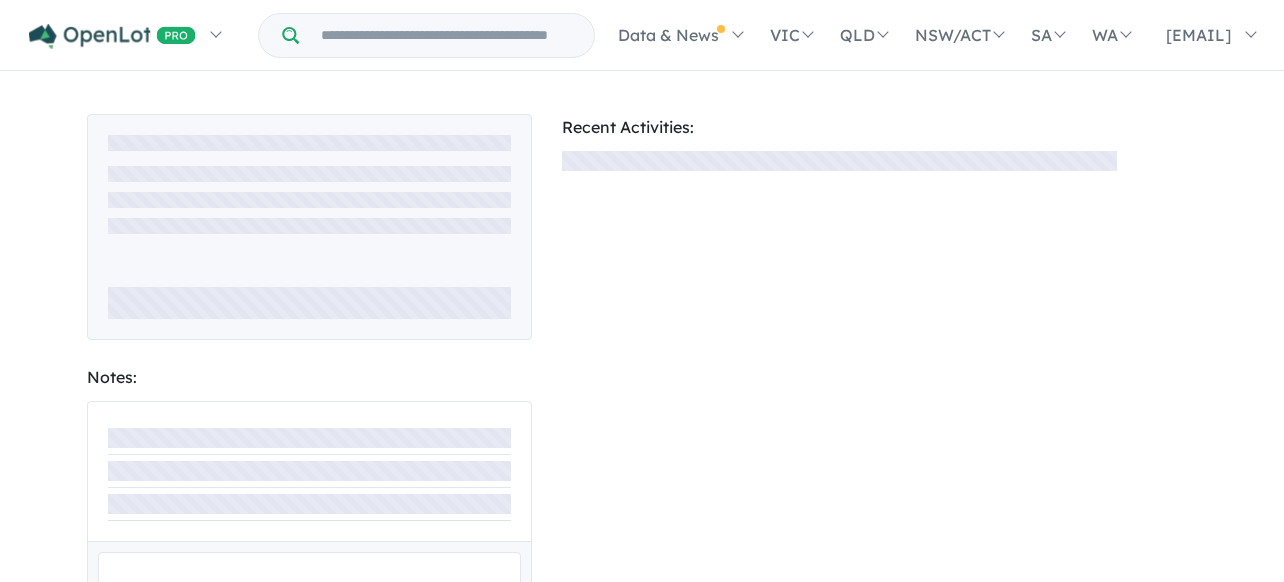 scroll, scrollTop: 0, scrollLeft: 0, axis: both 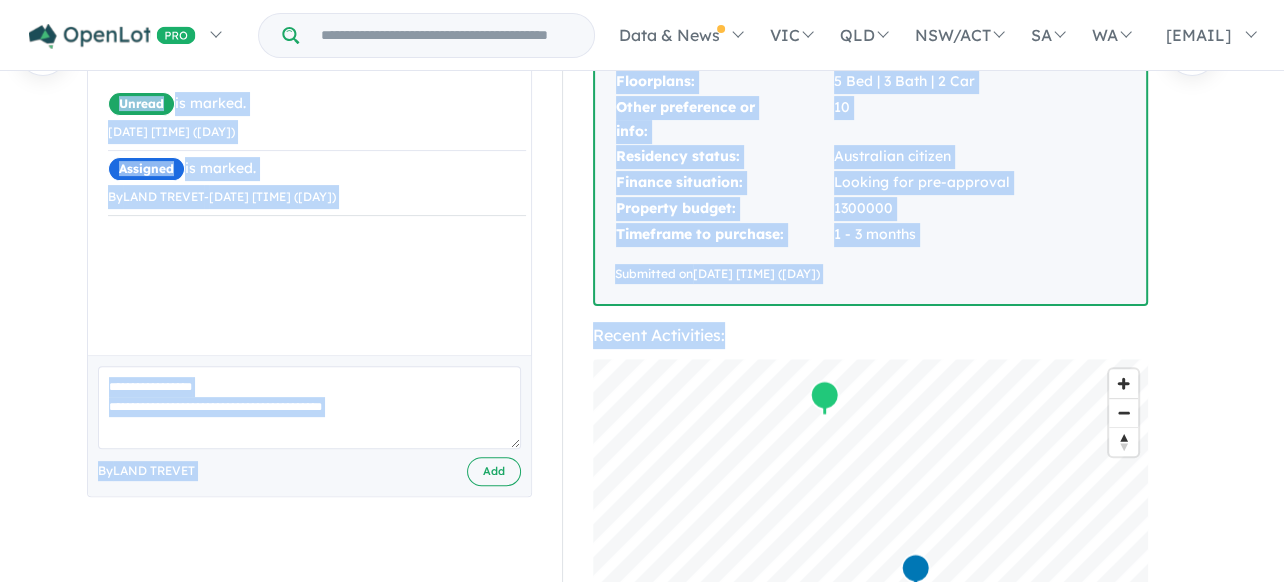 drag, startPoint x: 116, startPoint y: 165, endPoint x: 787, endPoint y: 193, distance: 671.5839 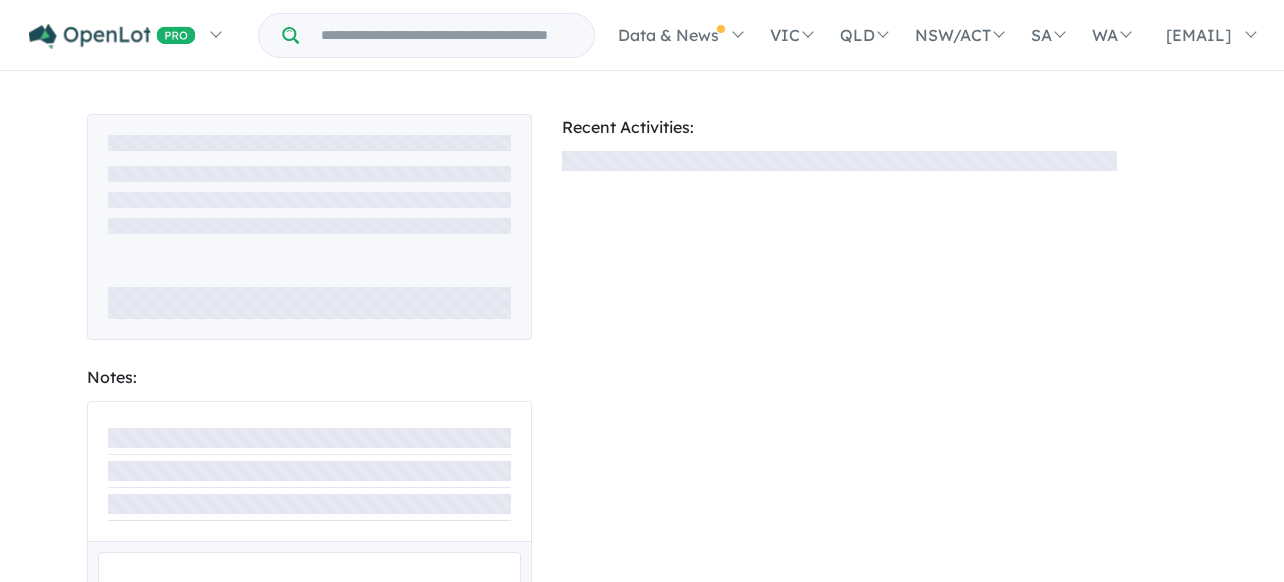 scroll, scrollTop: 0, scrollLeft: 0, axis: both 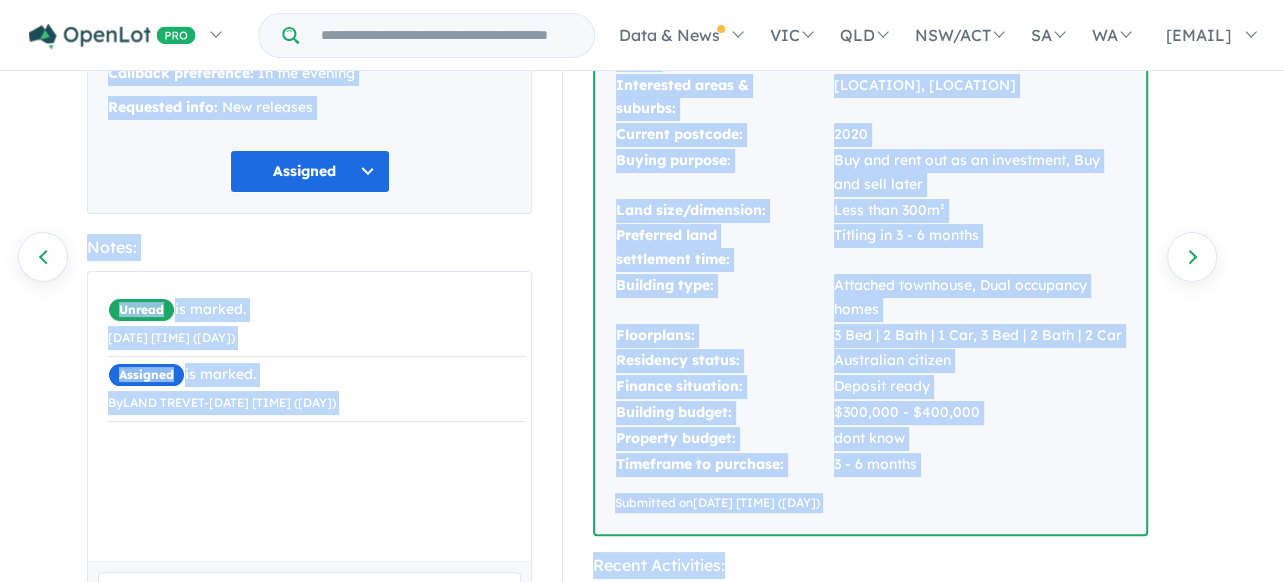 drag, startPoint x: 96, startPoint y: 156, endPoint x: 904, endPoint y: 371, distance: 836.1154 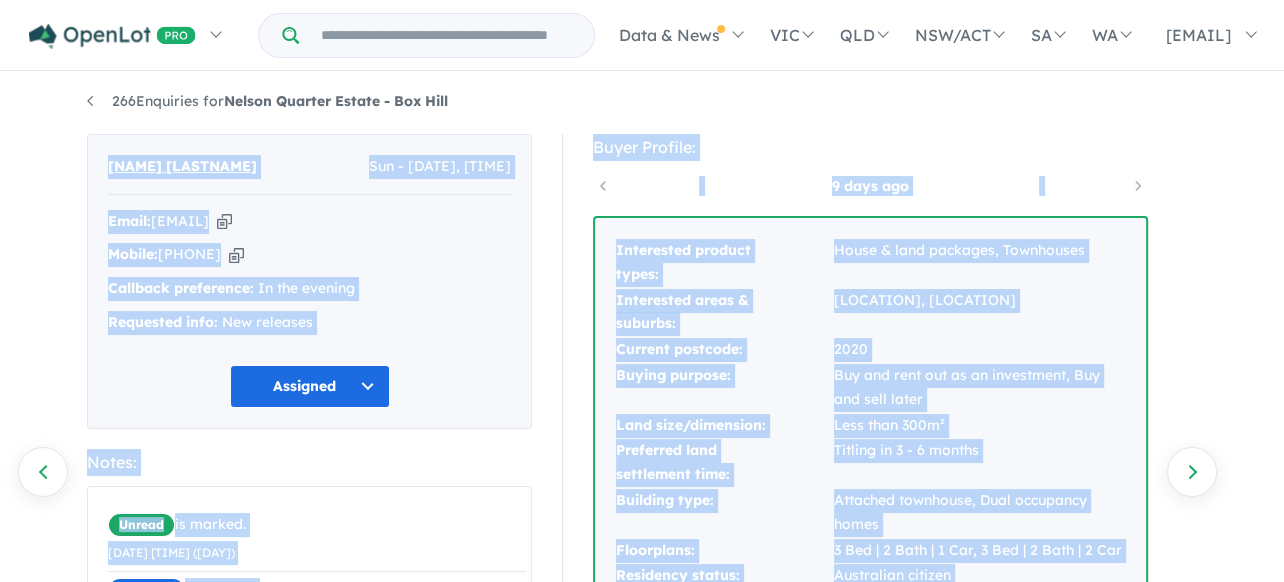 scroll, scrollTop: 0, scrollLeft: 0, axis: both 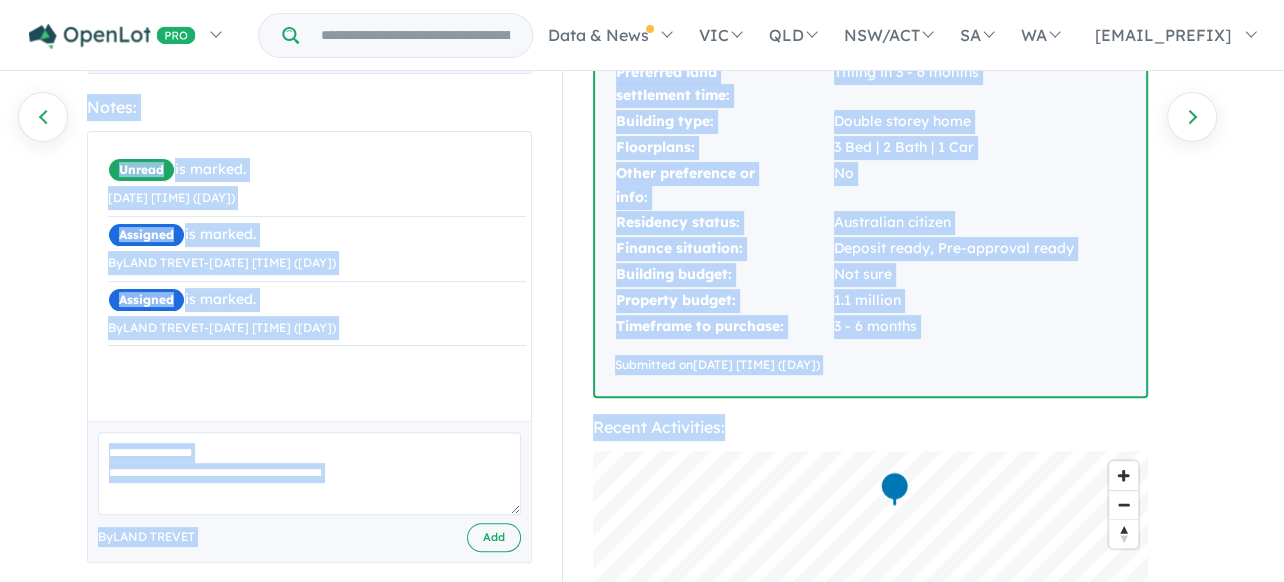 drag, startPoint x: 100, startPoint y: 162, endPoint x: 877, endPoint y: 341, distance: 797.35187 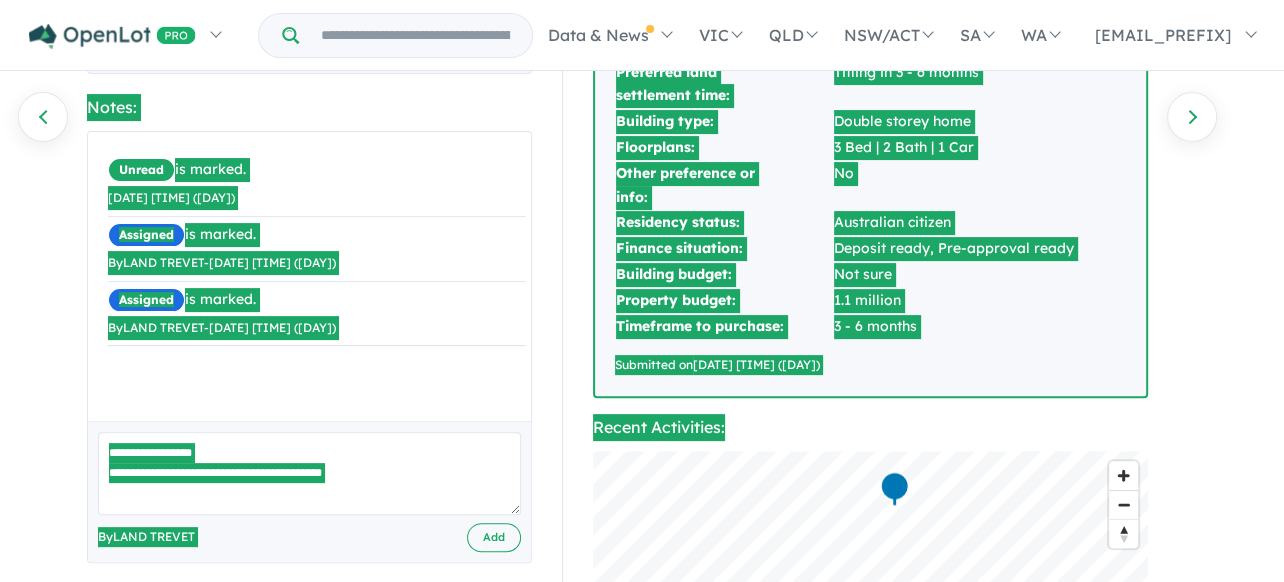 scroll, scrollTop: 358, scrollLeft: 0, axis: vertical 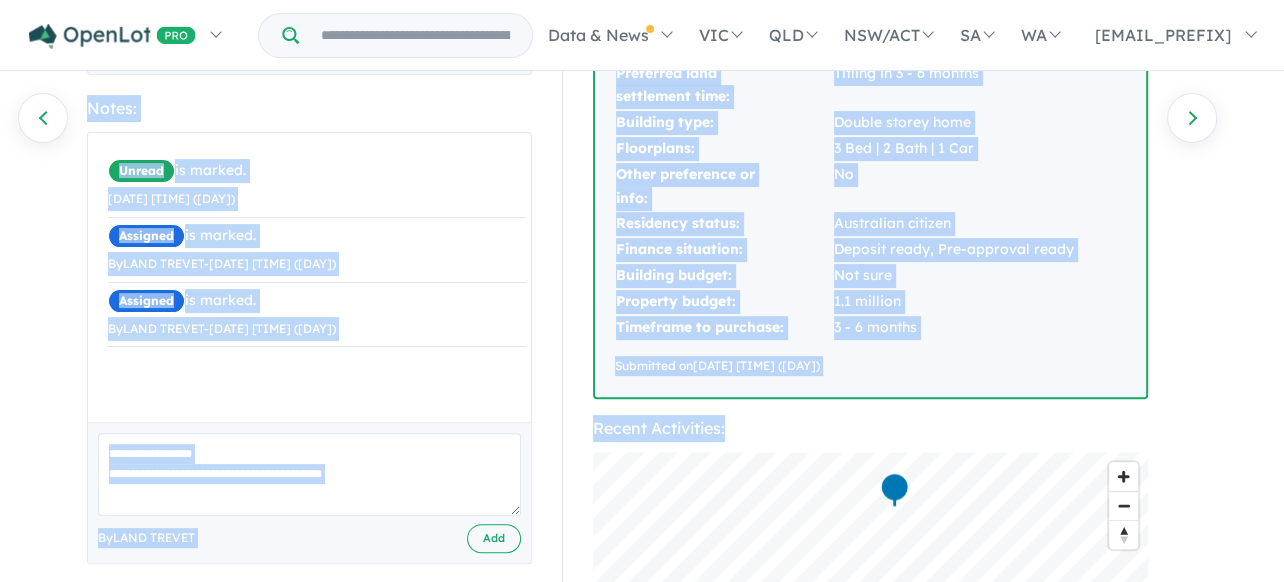 click on "Buyer Profile:   12 days ago   Interested product types: House & land packages Interested areas & suburbs: Rousehill Current postcode: 2155 Buying purpose: Buy the first home Land size/dimension: Less than 300m² Preferred land settlement time: Titling in 3 - 6 months Building type: Double storey home Floorplans: 3 Bed | 2 Bath | 1 Car Other preference or info: No Residency status: Australian citizen Finance situation: Deposit ready, Pre-approval ready Building budget: Not sure Property budget: 1.1 million Timeframe to purchase: 3 - 6 months Submitted on  24/07/2025 08:00am (Thursday) Recent Activities: © Mapbox   © OpenStreetMap   Improve this map Park Avenue II Estate - Rouse Hill Enquiried on  26/07/2025 9:10am (Saturday) Nelson Quarter Estate - Box Hill Enquiried on  26/07/2025 9:05am (Saturday)" at bounding box center (879, 441) 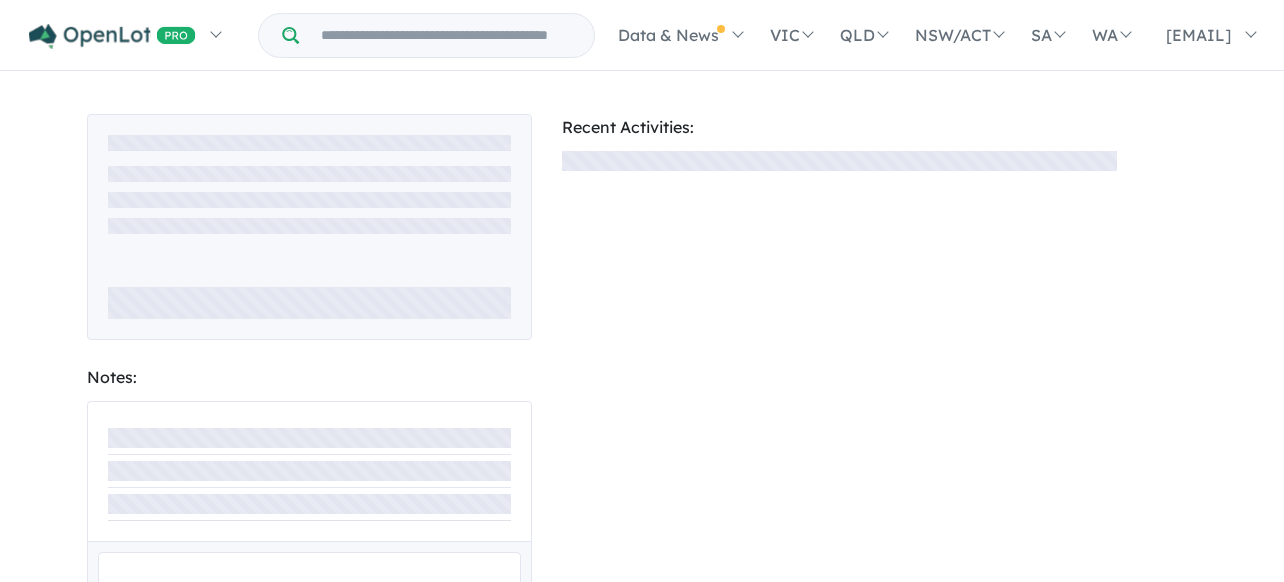 scroll, scrollTop: 0, scrollLeft: 0, axis: both 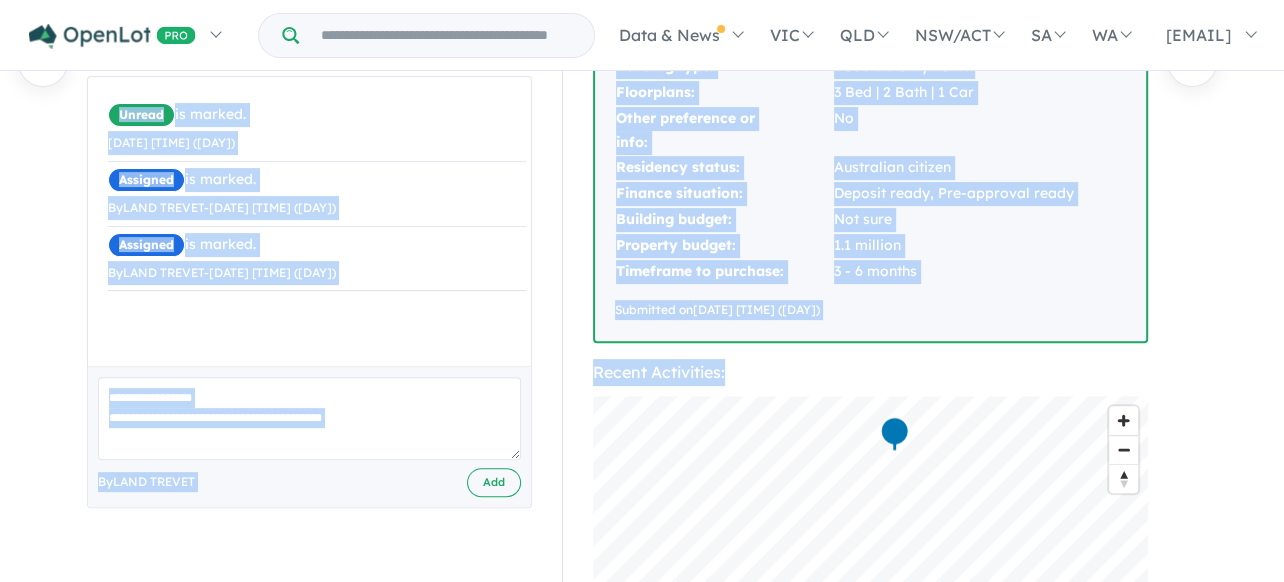 drag, startPoint x: 108, startPoint y: 165, endPoint x: 887, endPoint y: 290, distance: 788.96515 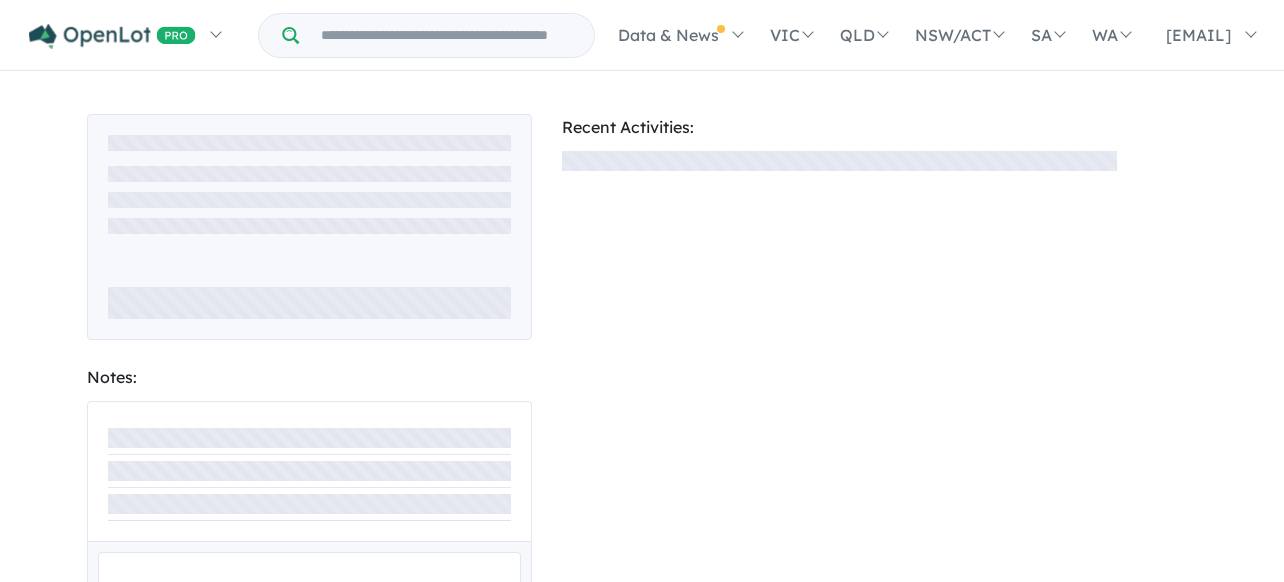 scroll, scrollTop: 0, scrollLeft: 0, axis: both 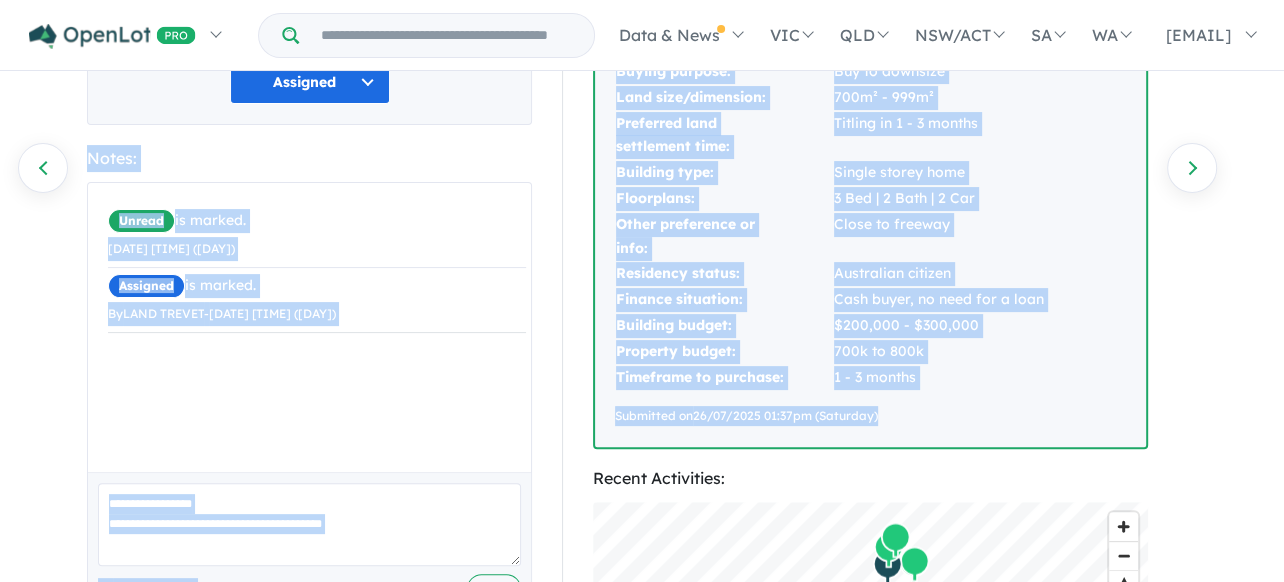 drag, startPoint x: 100, startPoint y: 160, endPoint x: 935, endPoint y: 408, distance: 871.05054 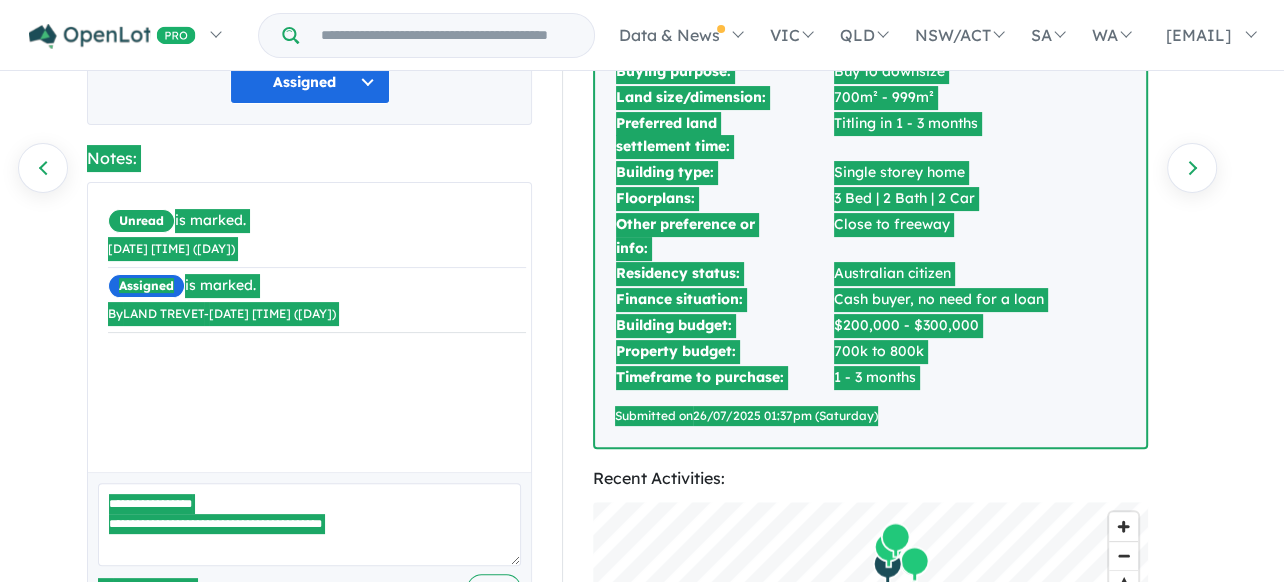 scroll, scrollTop: 0, scrollLeft: 318, axis: horizontal 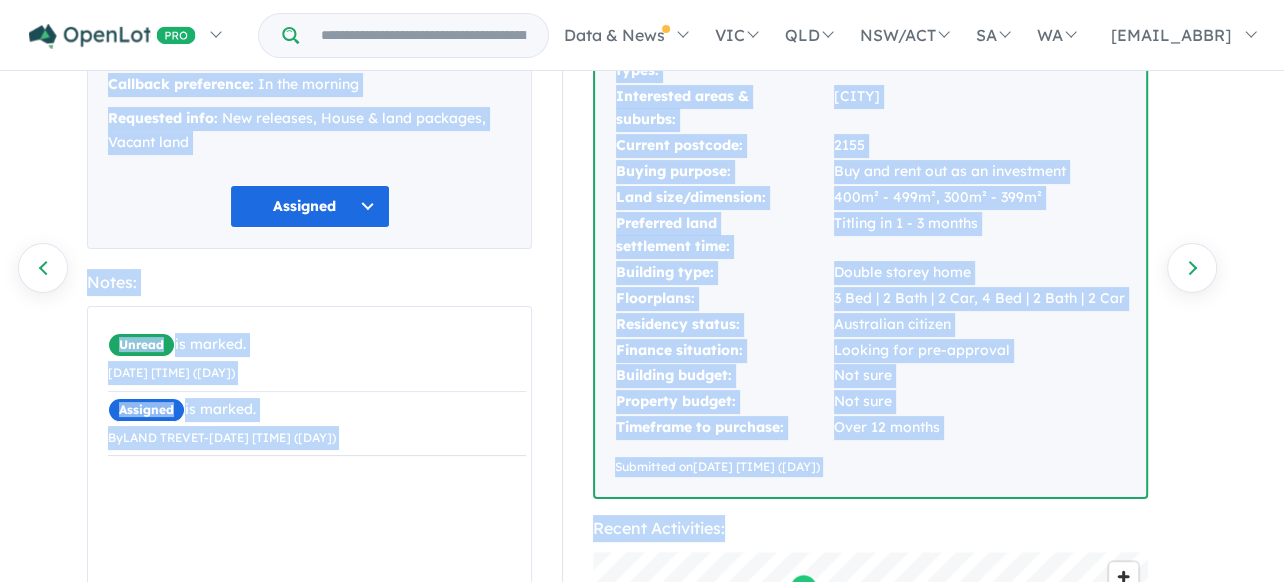 drag, startPoint x: 105, startPoint y: 162, endPoint x: 916, endPoint y: 471, distance: 867.87213 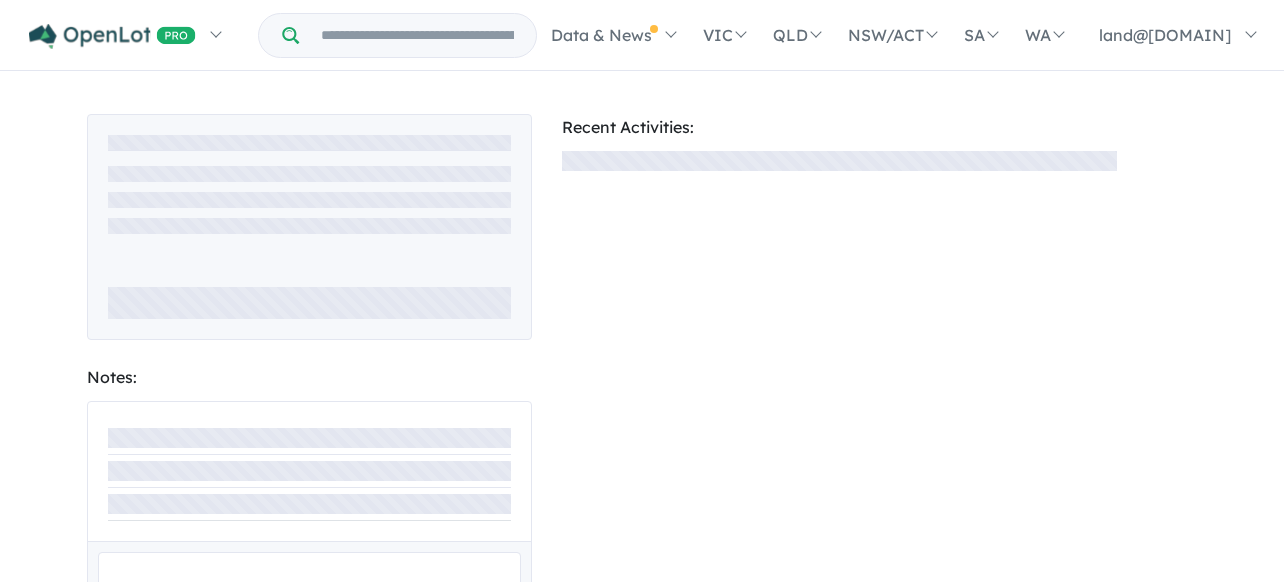 scroll, scrollTop: 0, scrollLeft: 0, axis: both 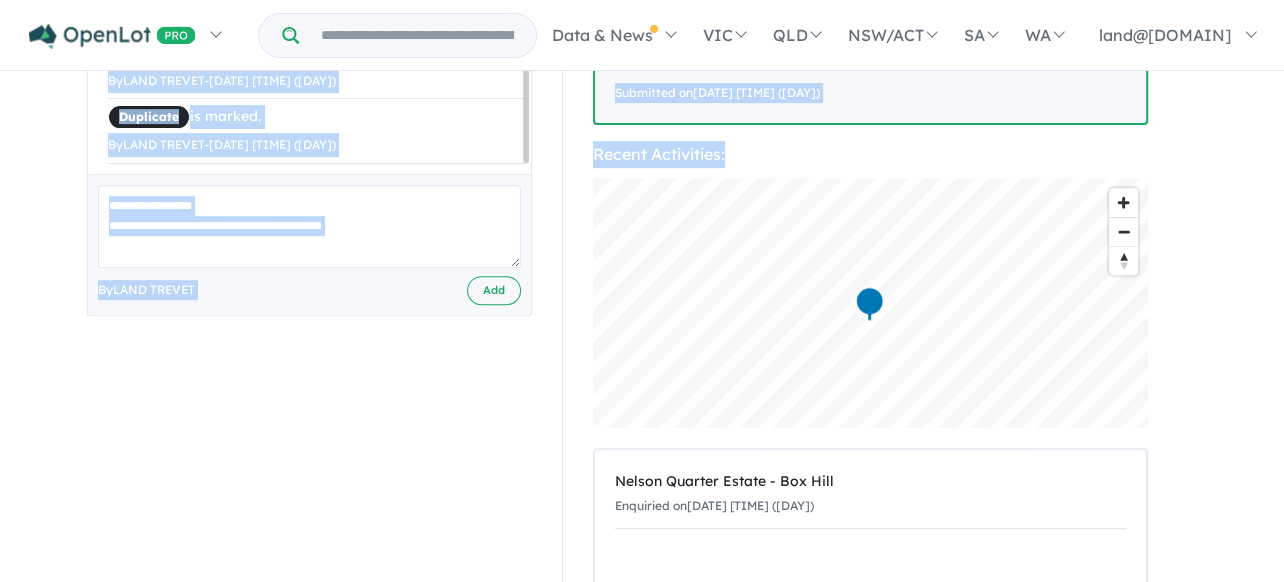 drag, startPoint x: 106, startPoint y: 168, endPoint x: 809, endPoint y: 92, distance: 707.0962 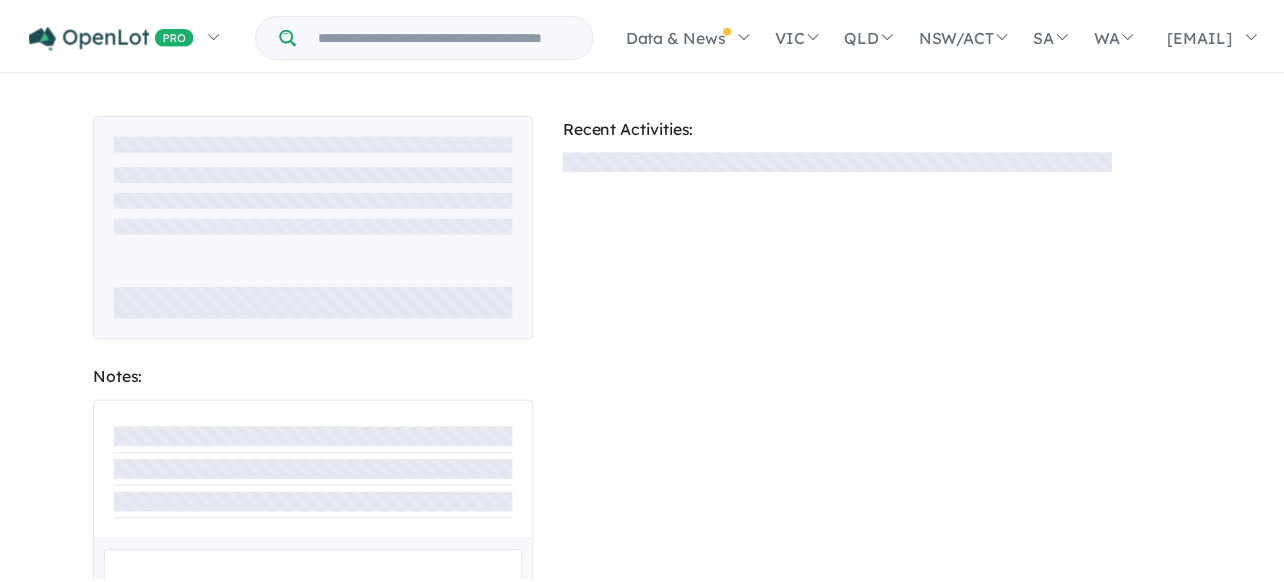 scroll, scrollTop: 0, scrollLeft: 0, axis: both 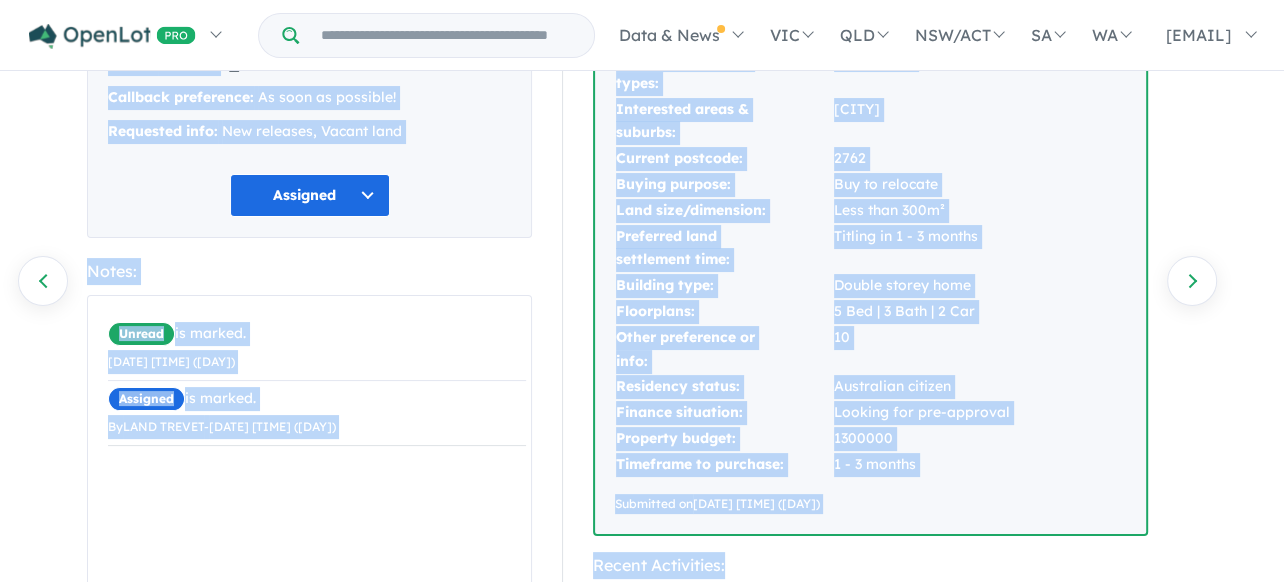 drag, startPoint x: 104, startPoint y: 154, endPoint x: 868, endPoint y: 431, distance: 812.66534 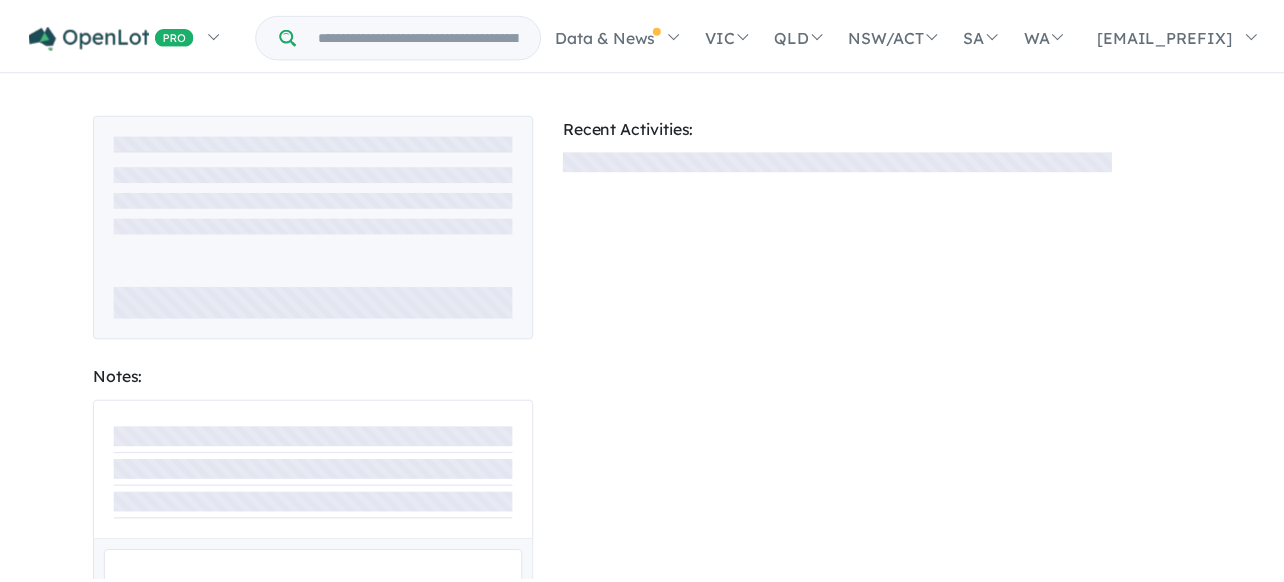 scroll, scrollTop: 0, scrollLeft: 0, axis: both 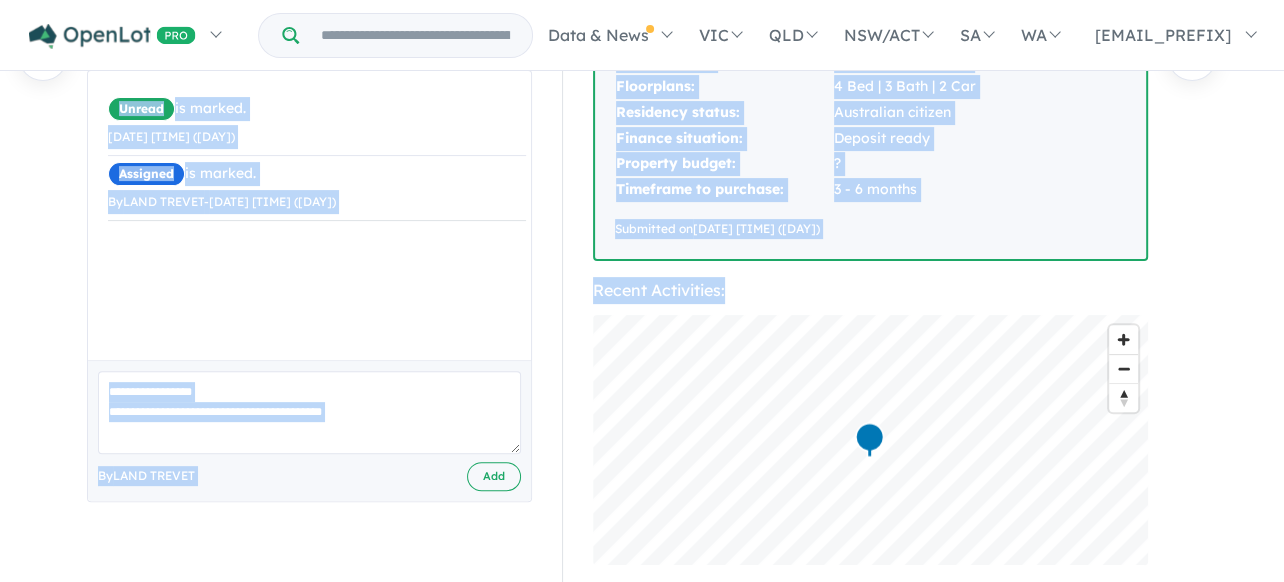 drag, startPoint x: 116, startPoint y: 168, endPoint x: 770, endPoint y: 179, distance: 654.0925 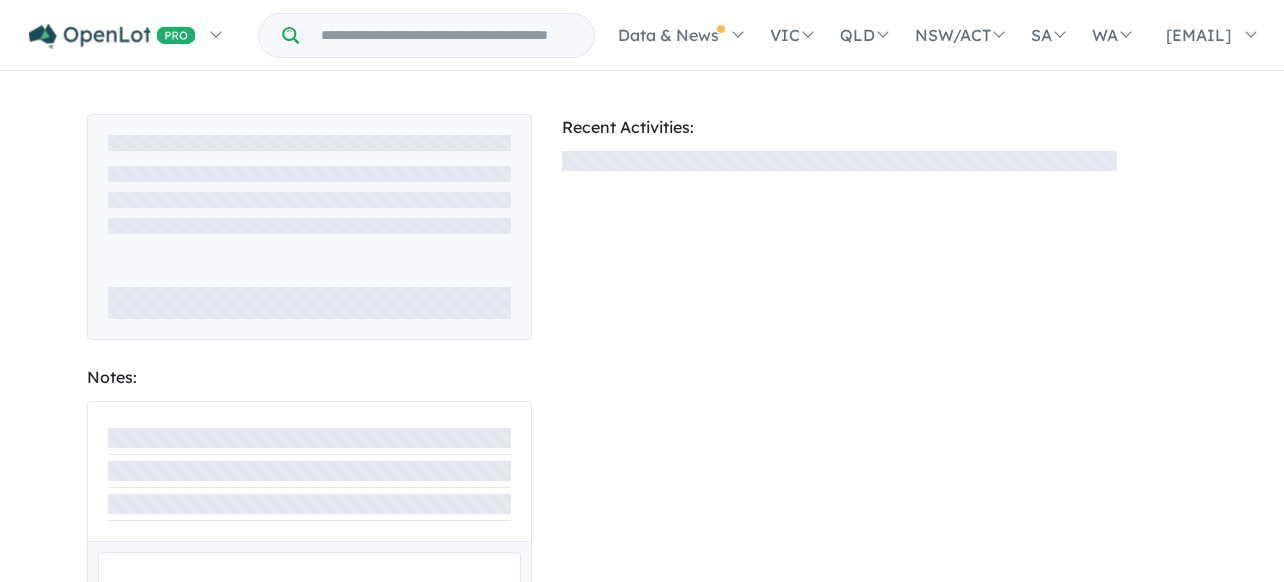 scroll, scrollTop: 0, scrollLeft: 0, axis: both 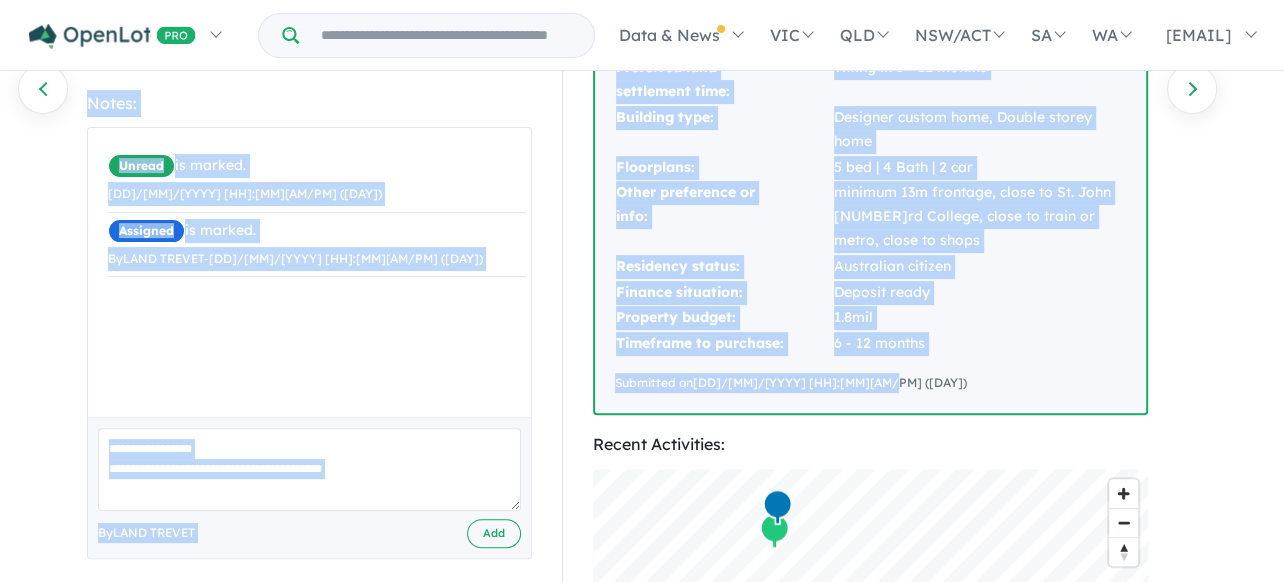 drag, startPoint x: 104, startPoint y: 158, endPoint x: 777, endPoint y: 320, distance: 692.2232 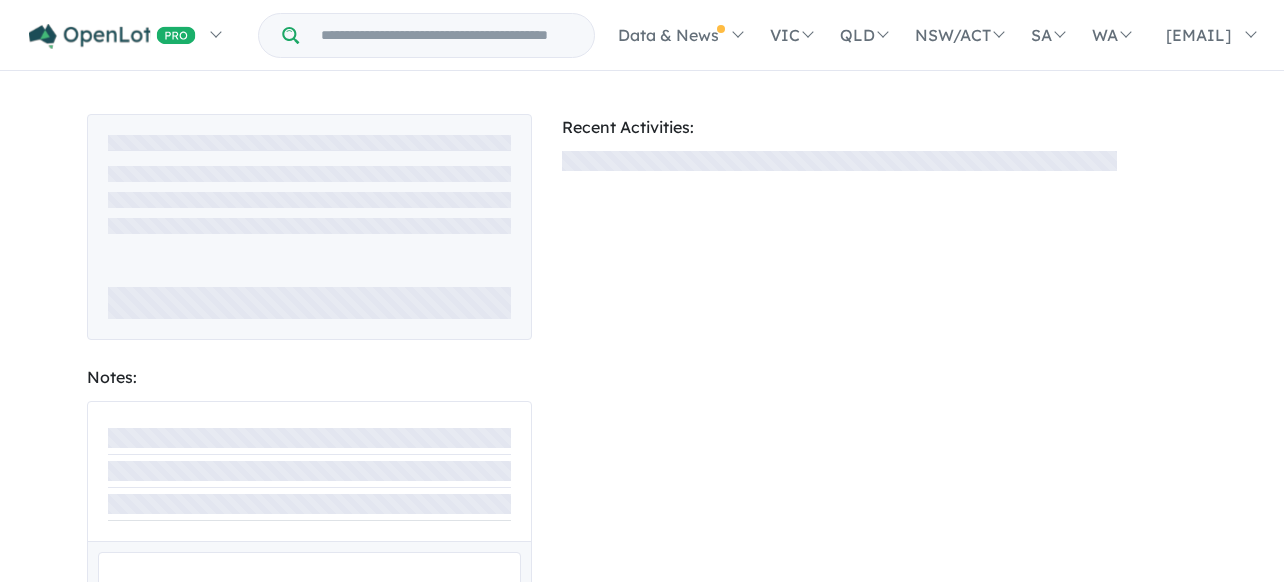 scroll, scrollTop: 0, scrollLeft: 0, axis: both 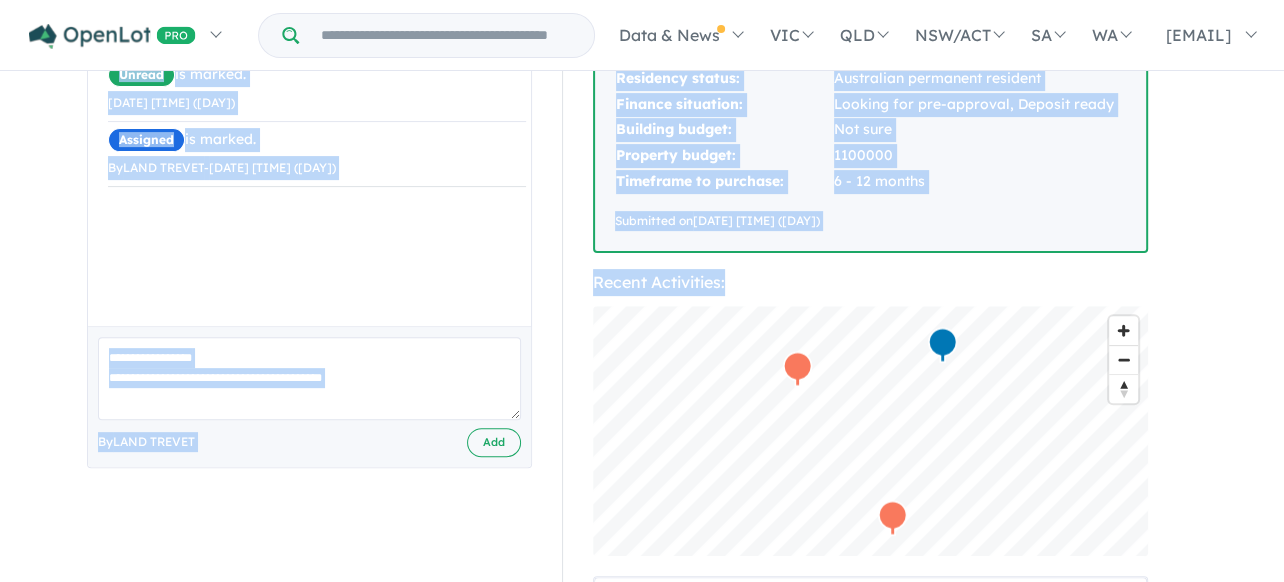 drag, startPoint x: 117, startPoint y: 164, endPoint x: 844, endPoint y: 217, distance: 728.9294 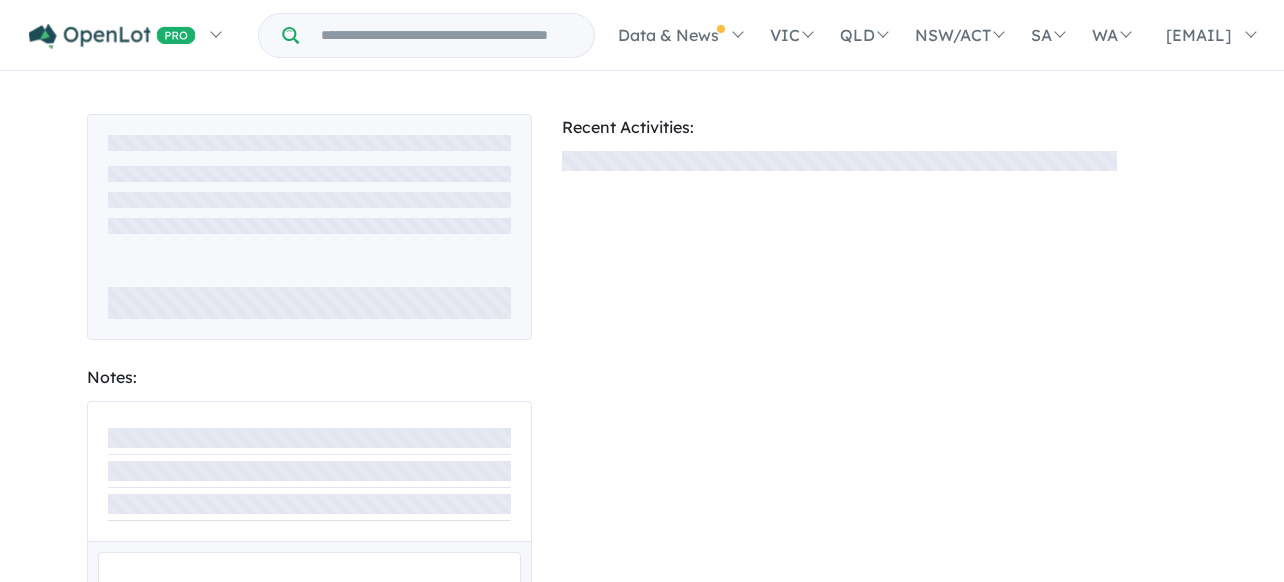 scroll, scrollTop: 0, scrollLeft: 0, axis: both 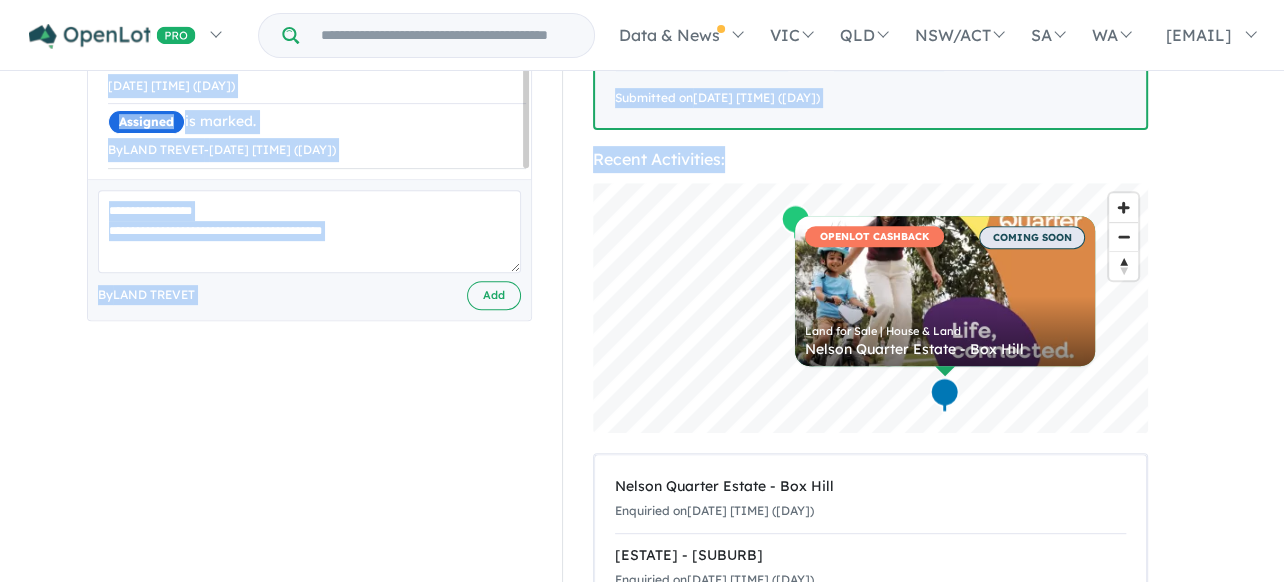 drag, startPoint x: 98, startPoint y: 163, endPoint x: 824, endPoint y: 87, distance: 729.9671 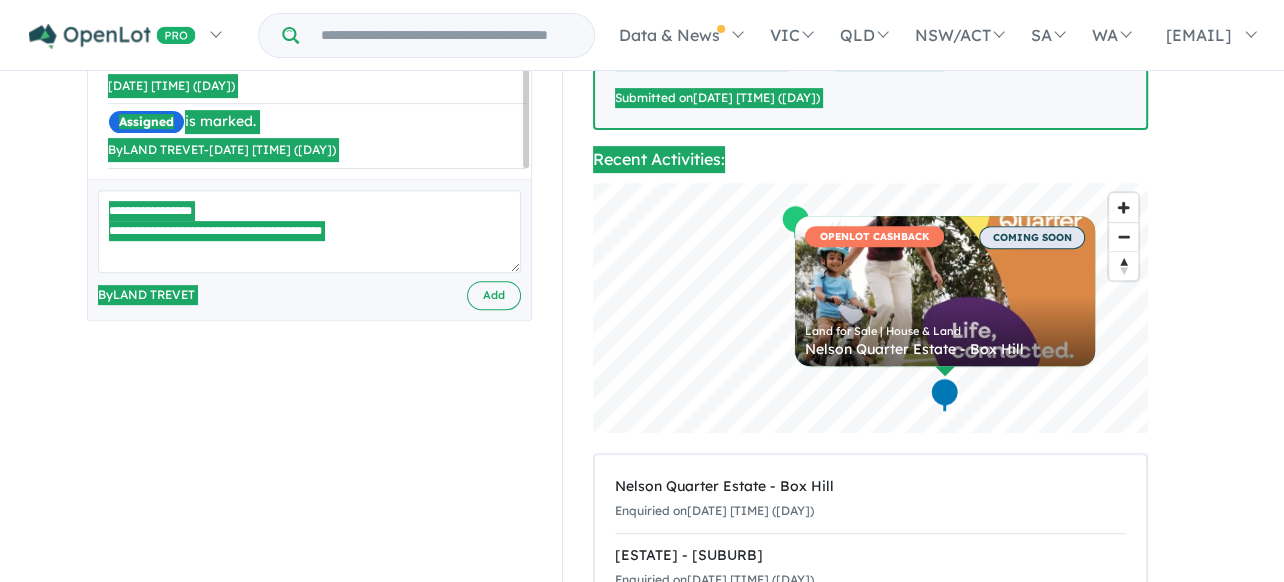 scroll, scrollTop: 600, scrollLeft: 0, axis: vertical 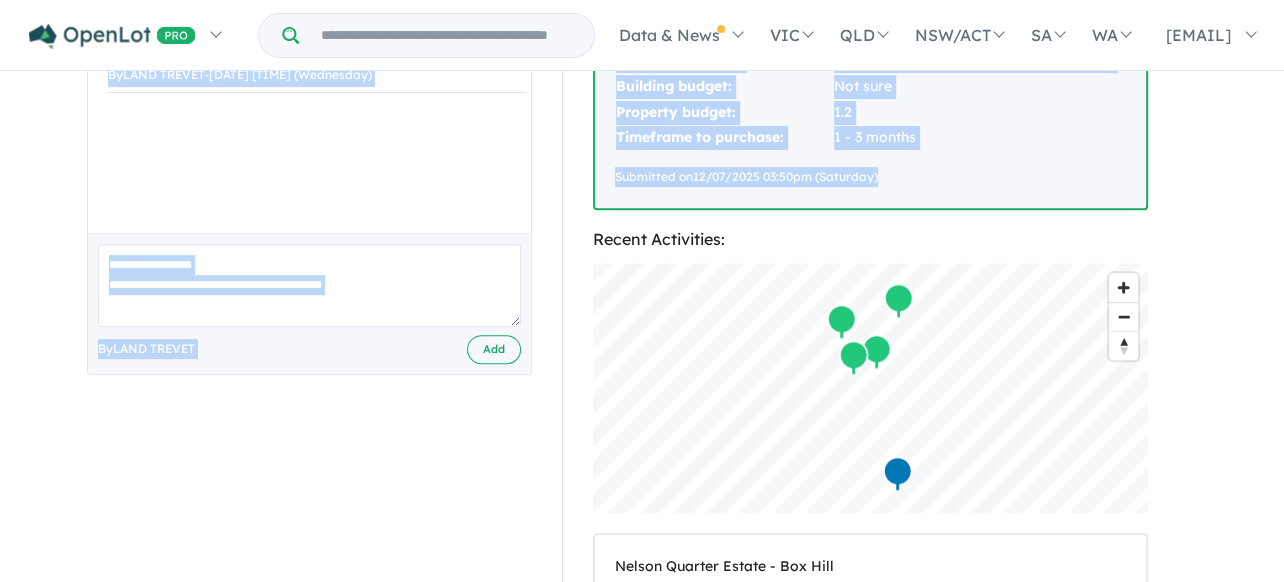 drag, startPoint x: 110, startPoint y: 170, endPoint x: 901, endPoint y: 151, distance: 791.22815 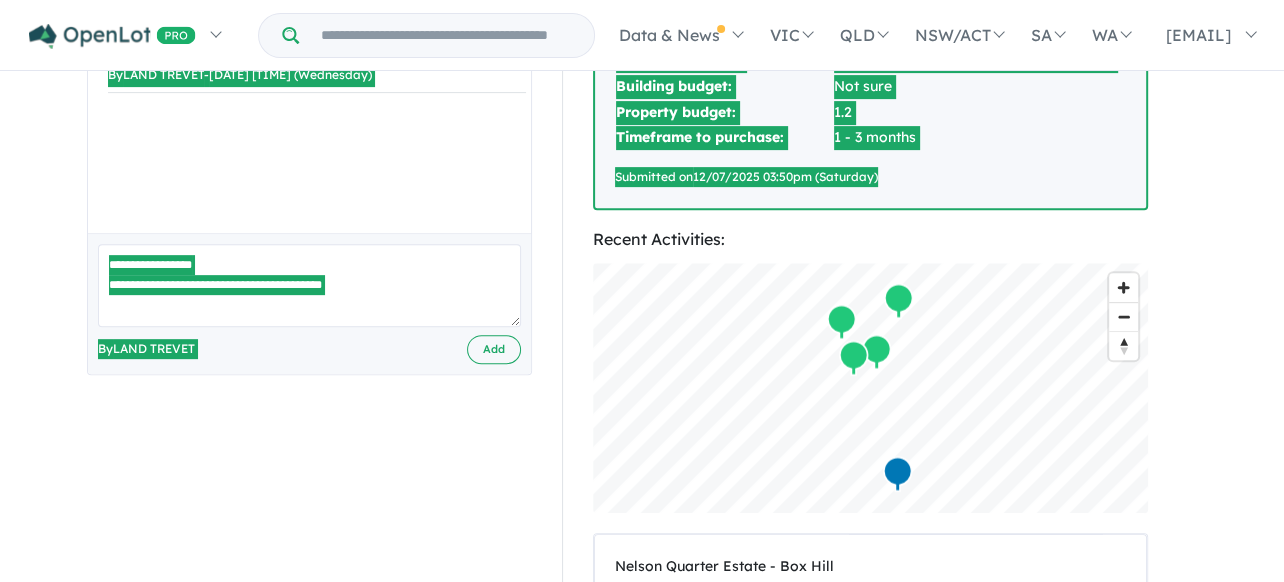 scroll, scrollTop: 572, scrollLeft: 0, axis: vertical 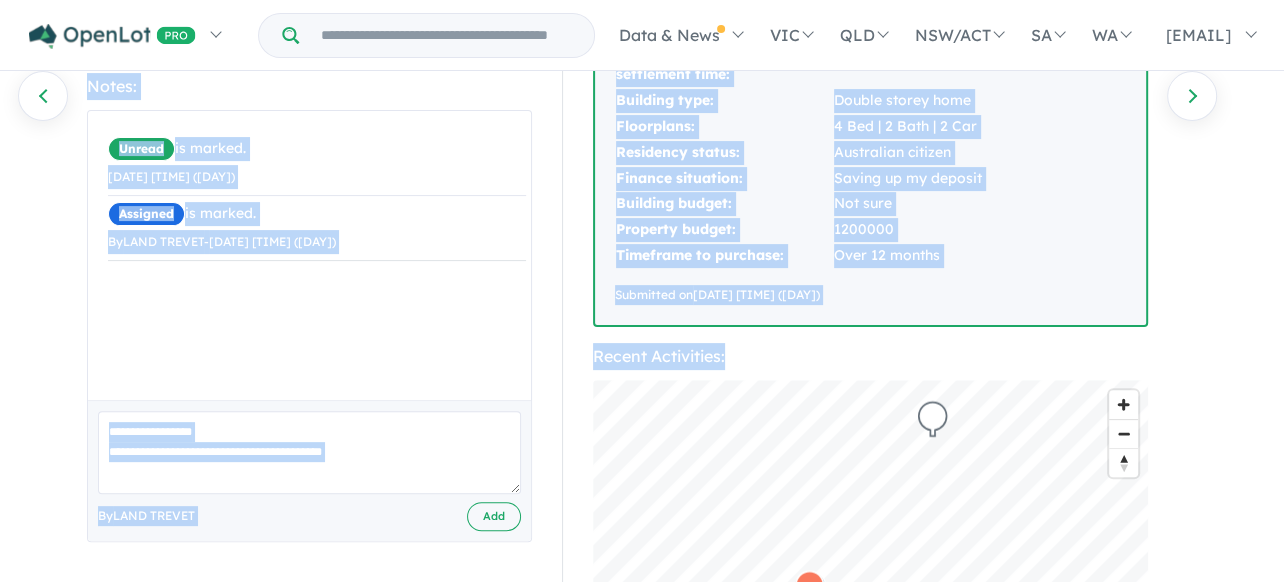drag, startPoint x: 110, startPoint y: 168, endPoint x: 847, endPoint y: 279, distance: 745.312 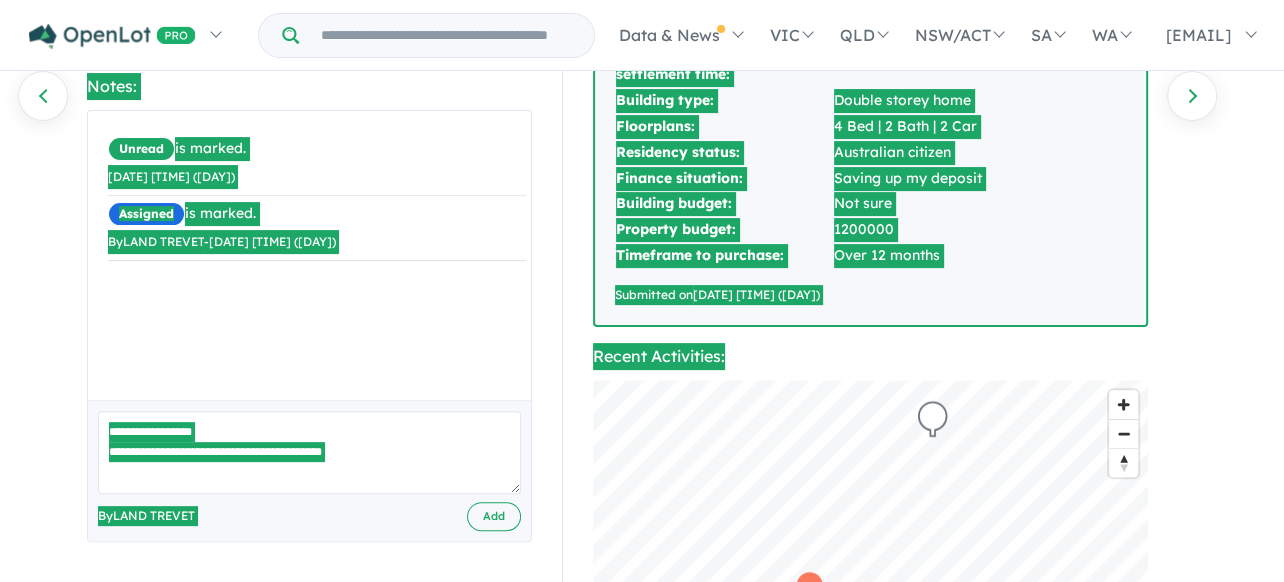 scroll, scrollTop: 379, scrollLeft: 0, axis: vertical 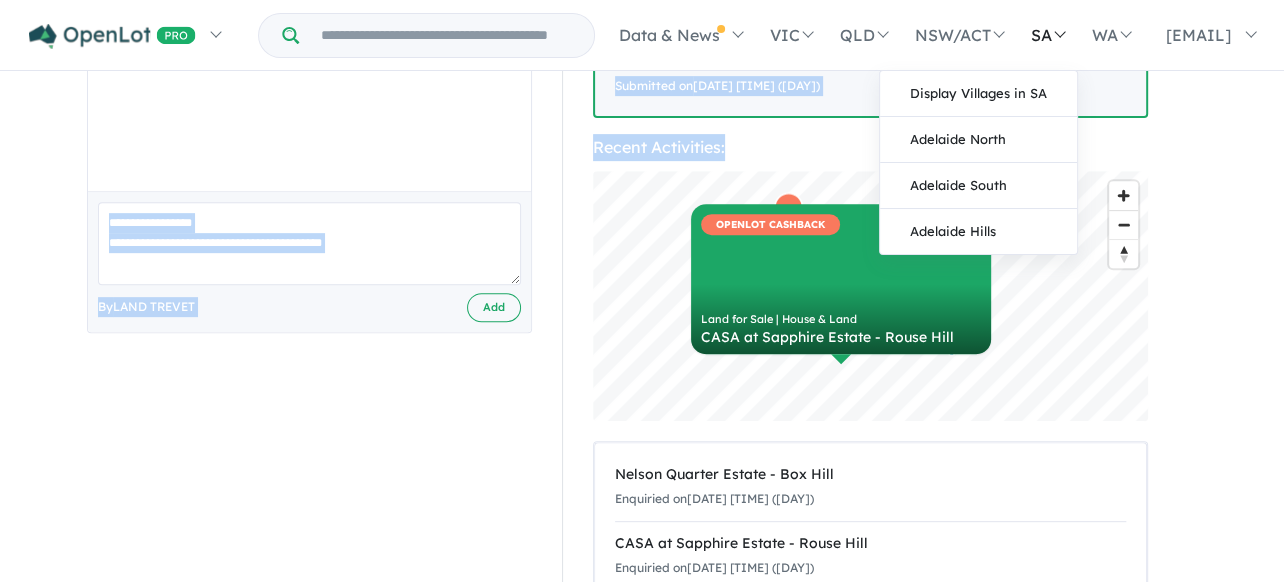 drag, startPoint x: 105, startPoint y: 167, endPoint x: 1039, endPoint y: 59, distance: 940.2234 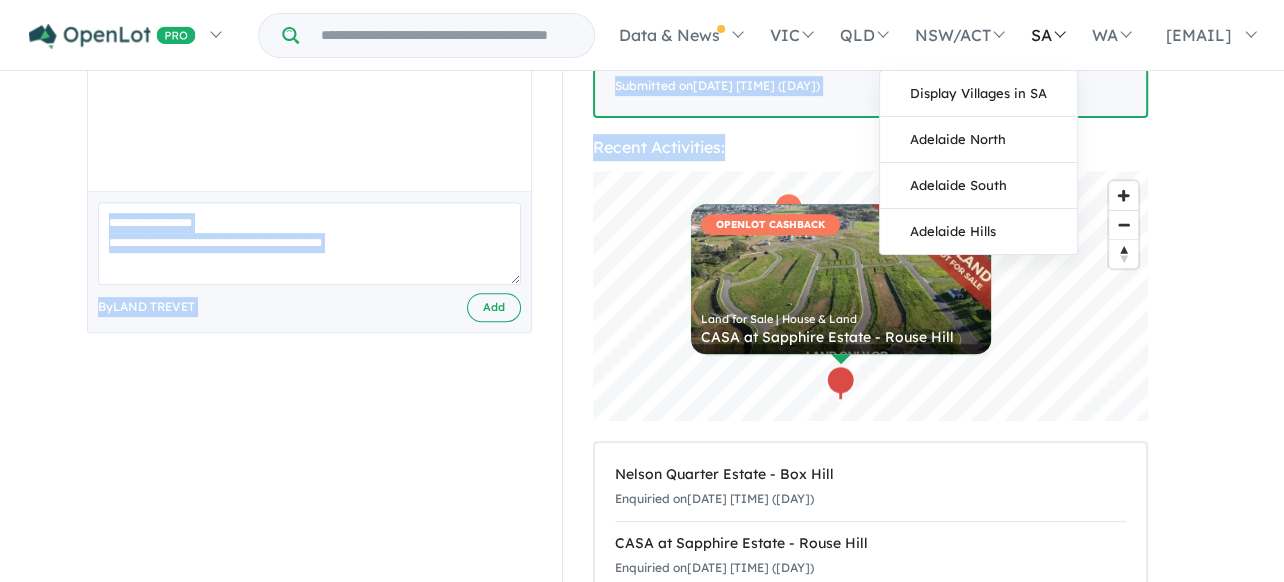 click on "Homepage   My Dashboard (7)   Buyer Demand Index   Suburb/Council Report   Sales Training           Homepage   My Dashboard (7)   Buyer Demand Index     Menu                        Data & News         [TV Series] New Neighbourhoods 2025         Industry News     Property News     Buyer Demand Index     Estate Ranking     Developer Ranking     Builder Ranking         Project Marketer Ranking     Surveyor Ranking     Creative Agency Ranking     [TV Series] Open Homes Australia 2022    Data & News           [TV Series] New Neighbourhoods 2025         Industry News     Property News     Buyer Demand Index     Estate Ranking     Developer Ranking     Builder Ranking         Project Marketer Ranking     Surveyor Ranking     Creative Agency Ranking     [TV Series] Open Homes Australia 2022     VIC     Display Villages in VIC     VIC Featured Estates     Melbourne West     Melbourne North     Melbourne South East     Melbourne East     Geelong     Ballarat     Bendigo     Gippsland    VIC" at bounding box center (642, -334) 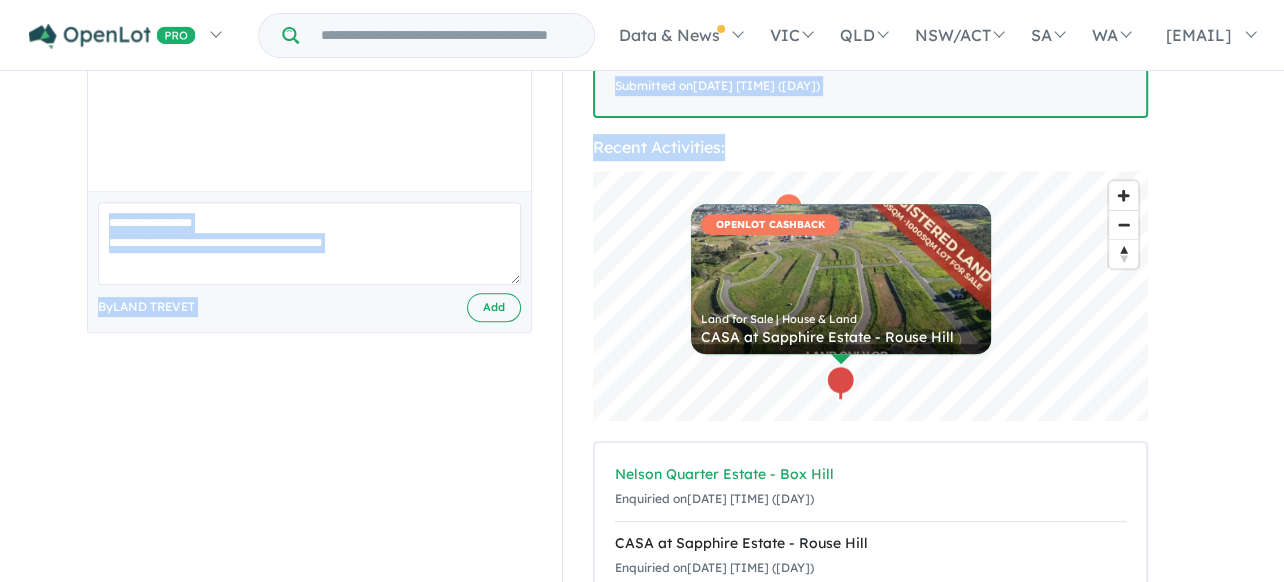 scroll, scrollTop: 0, scrollLeft: 0, axis: both 